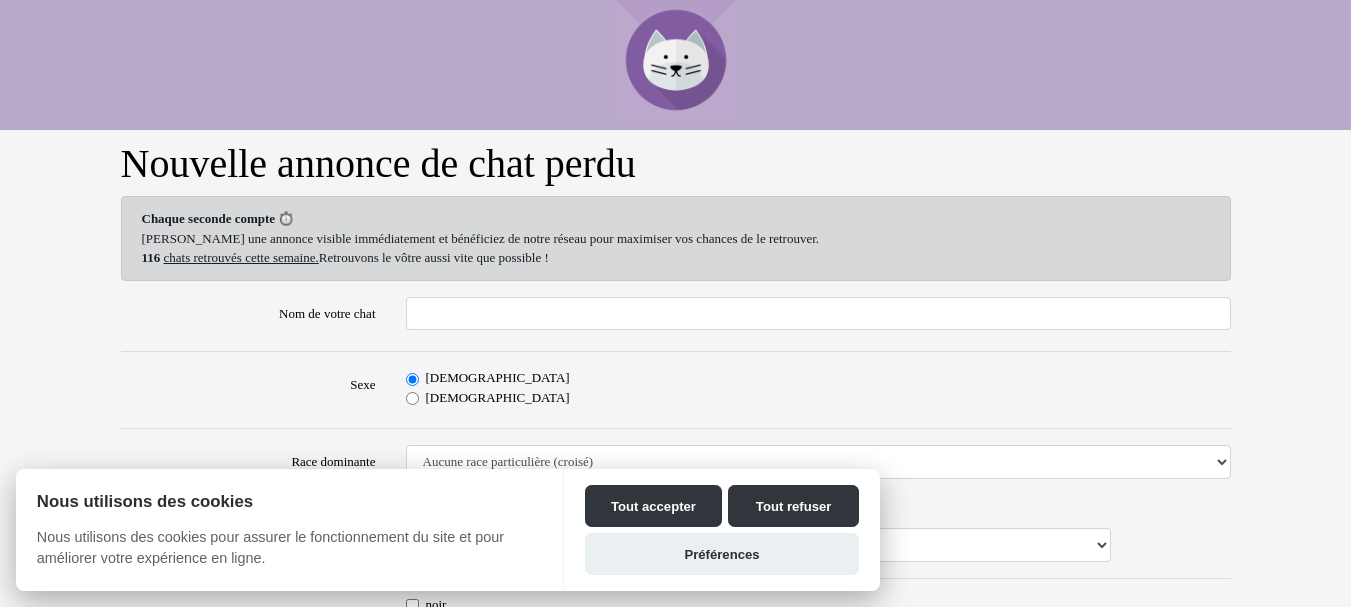 scroll, scrollTop: 0, scrollLeft: 0, axis: both 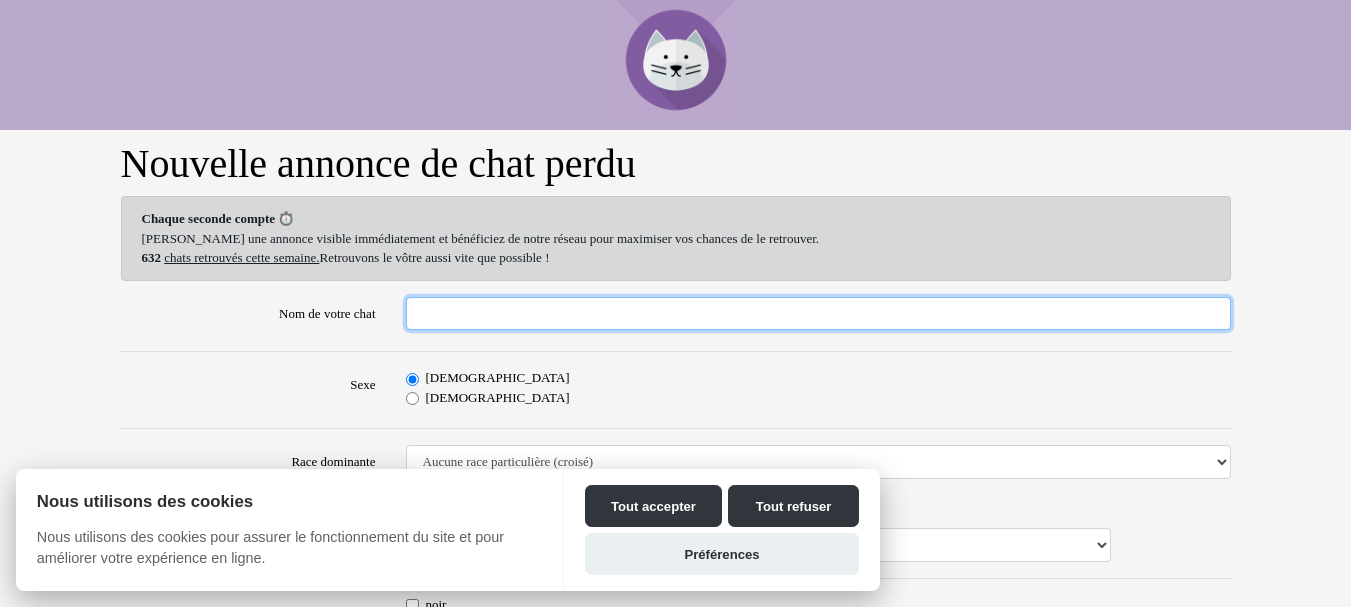 click on "Nom de votre chat" at bounding box center (818, 314) 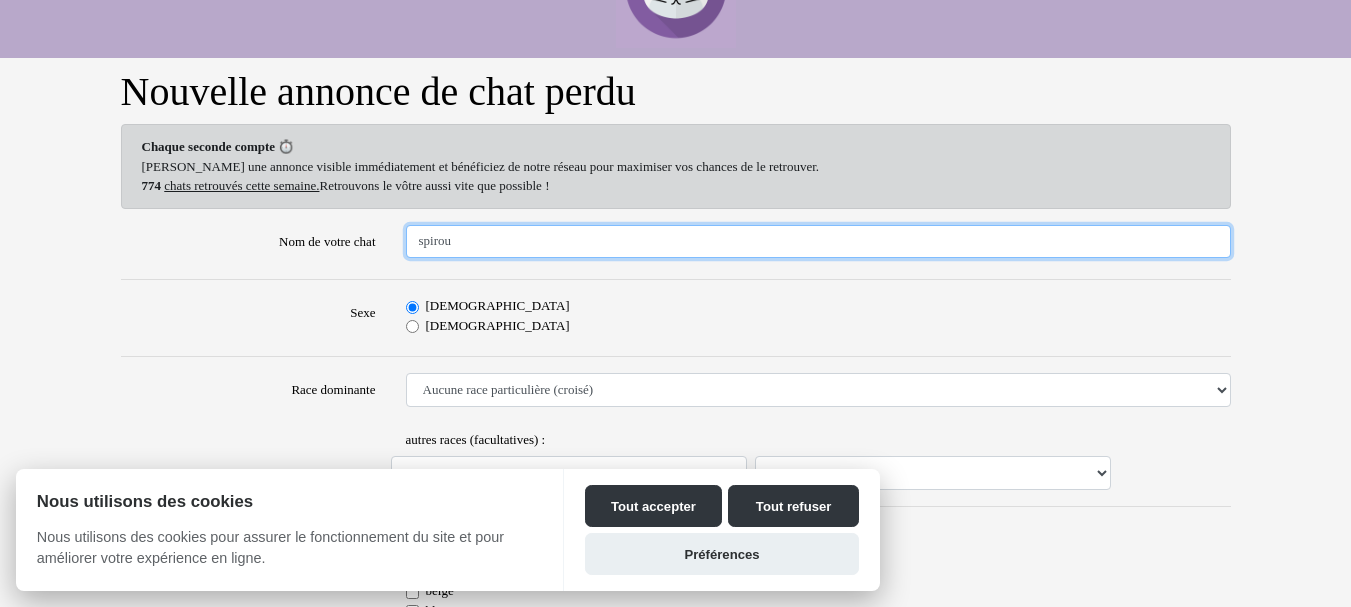 scroll, scrollTop: 200, scrollLeft: 0, axis: vertical 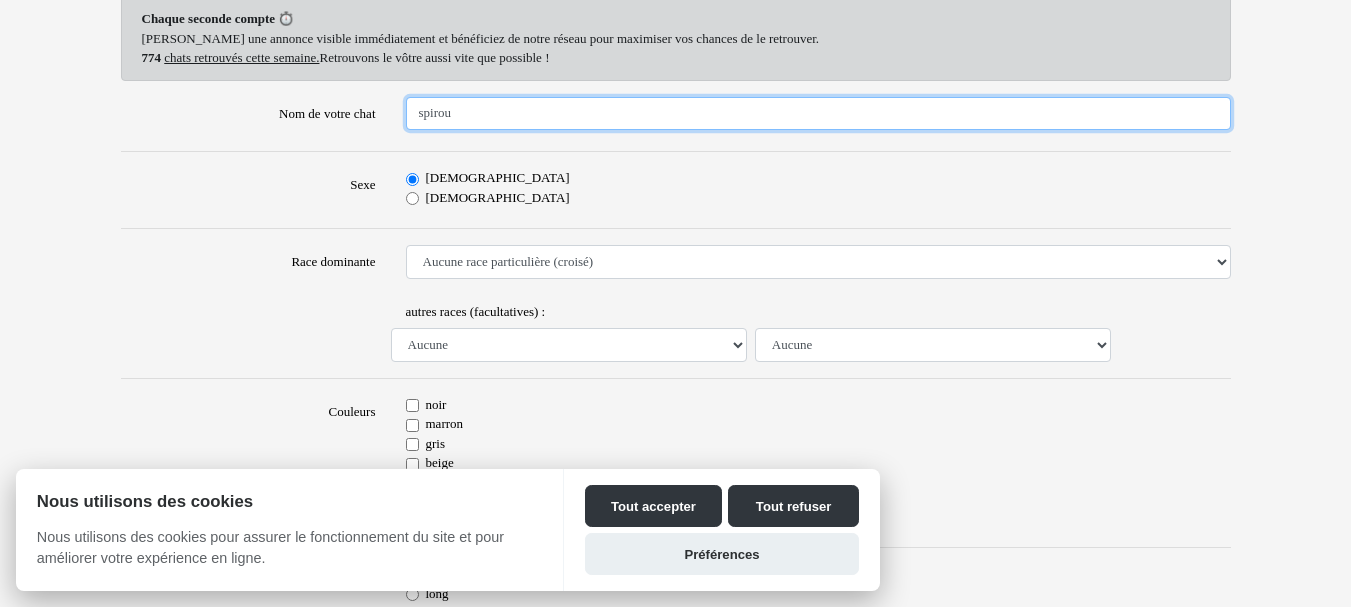 type on "spirou" 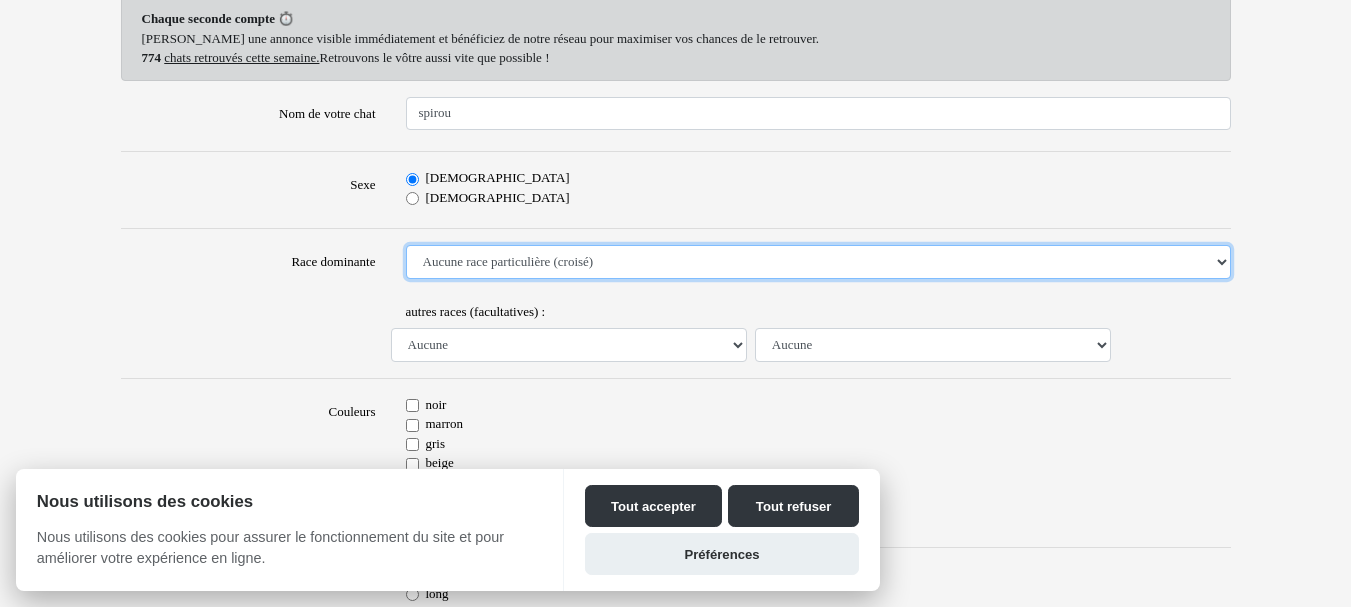 click on "Aucune race particulière (croisé)
Abyssin Américain à poil dur American Bobtail American Shorthair Angora Turc Balinais Bengal Bleu Russe Bombay British Shorthair Burmese Chartreux Chat de gouttière Chat des bois Norvégiens Chat du [GEOGRAPHIC_DATA] Chat sacré de [GEOGRAPHIC_DATA] Commun [PERSON_NAME] [PERSON_NAME] Européen Exotic Shorthair Himalayan Korat [US_STATE] [PERSON_NAME] Mandarin Norvégien Ocicat Oriental Persan Ragdoll [PERSON_NAME] Scottish Fold Siamois Sibérien Somali Sphynx" at bounding box center (818, 262) 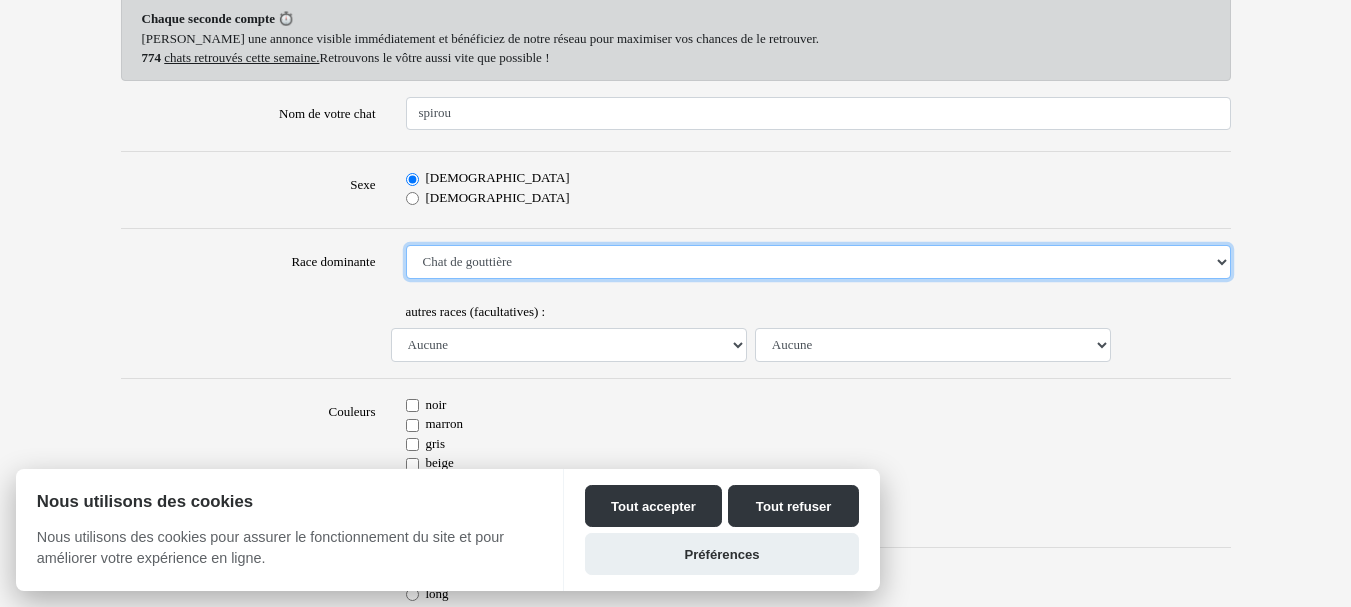 click on "Aucune race particulière (croisé)
Abyssin Américain à poil dur American Bobtail American Shorthair Angora Turc Balinais Bengal Bleu Russe Bombay British Shorthair Burmese Chartreux Chat de gouttière Chat des bois Norvégiens Chat du [GEOGRAPHIC_DATA] Chat sacré de [GEOGRAPHIC_DATA] Commun [PERSON_NAME] [PERSON_NAME] Européen Exotic Shorthair Himalayan Korat [US_STATE] [PERSON_NAME] Mandarin Norvégien Ocicat Oriental Persan Ragdoll [PERSON_NAME] Scottish Fold Siamois Sibérien Somali Sphynx" at bounding box center (818, 262) 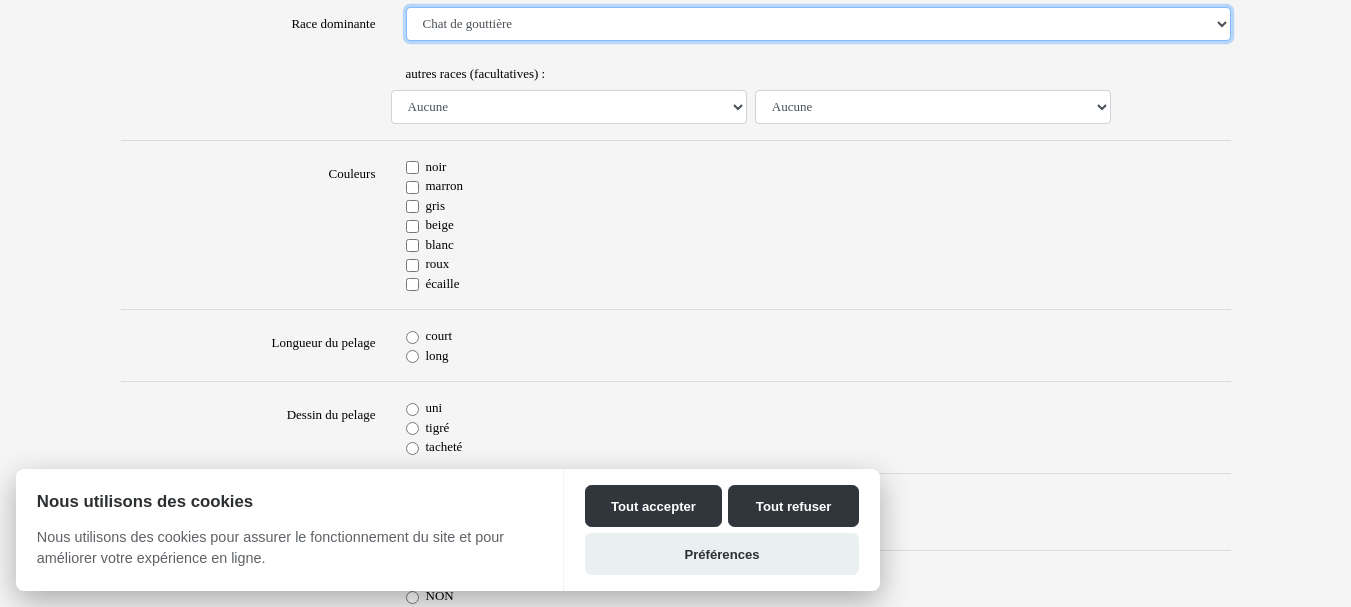 scroll, scrollTop: 500, scrollLeft: 0, axis: vertical 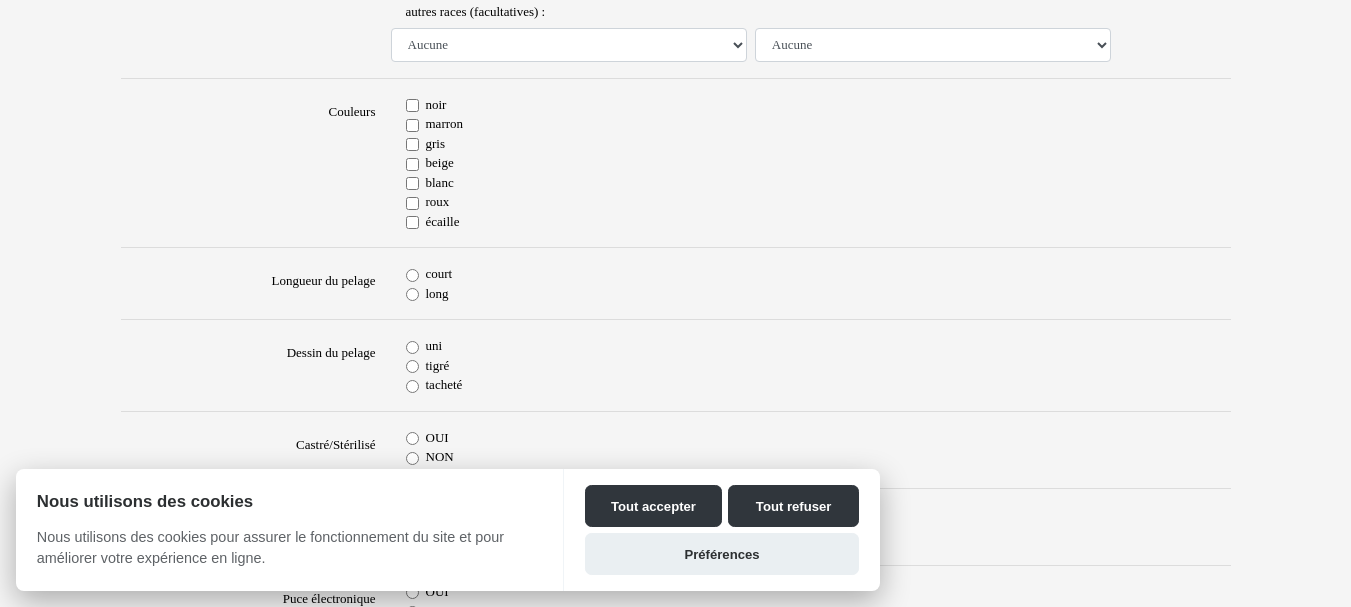 click on "roux" at bounding box center [412, 203] 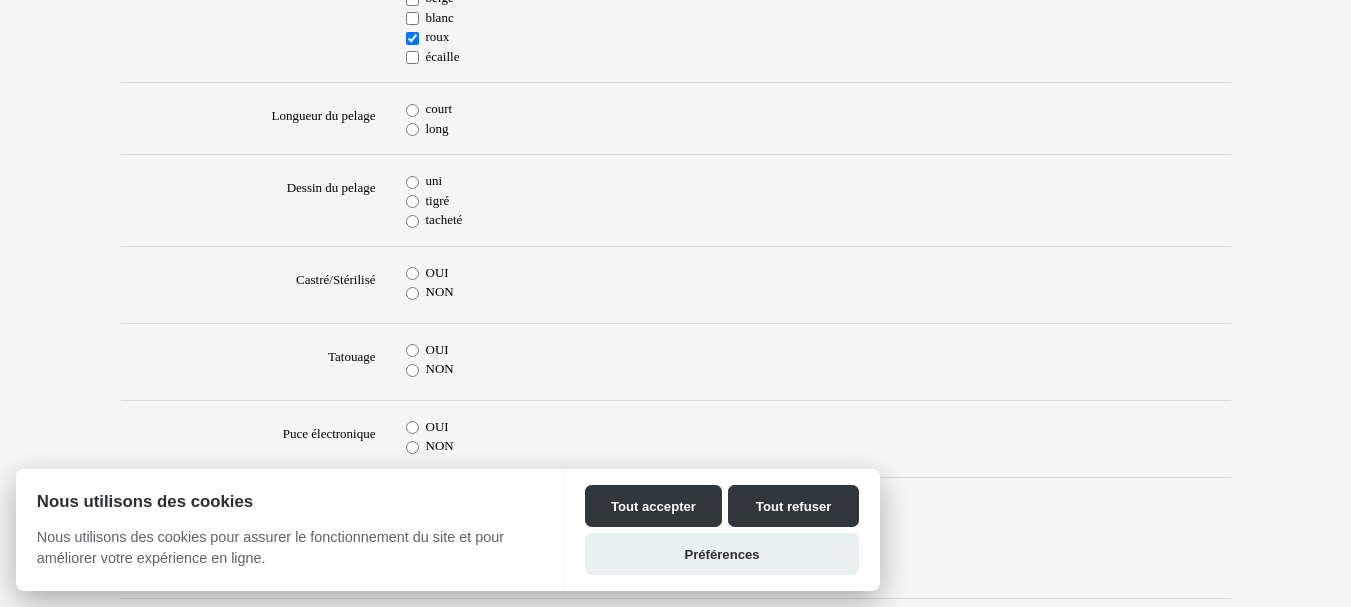 scroll, scrollTop: 700, scrollLeft: 0, axis: vertical 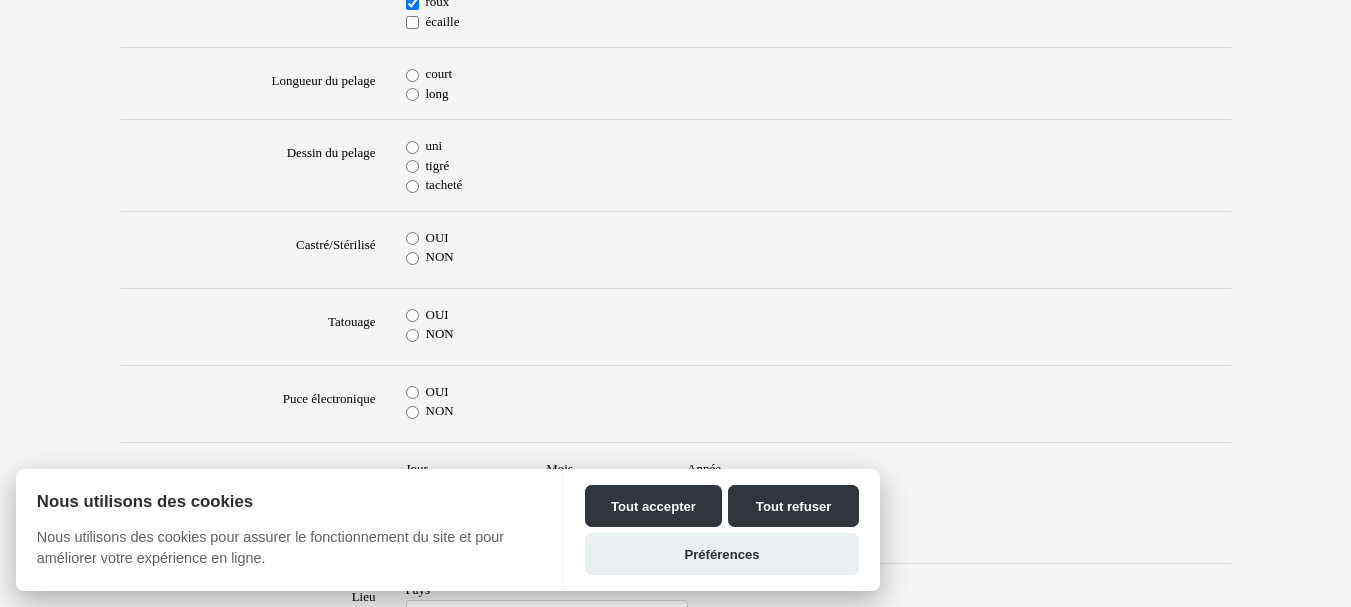 click on "court" at bounding box center [412, 75] 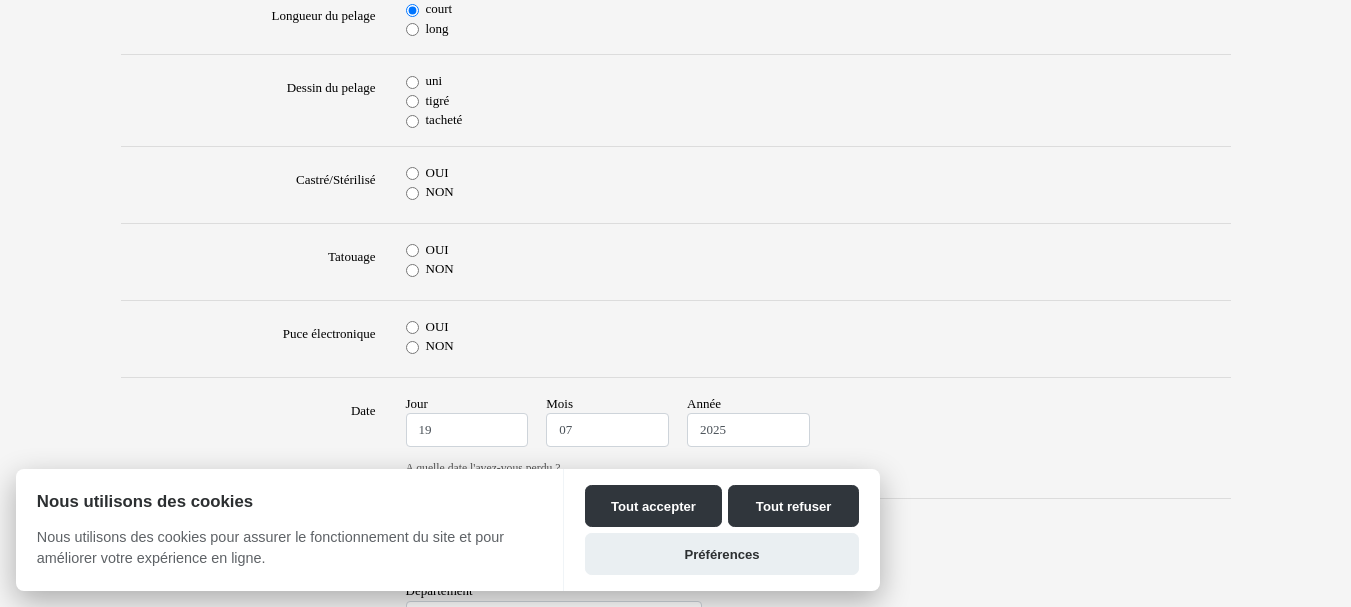 scroll, scrollTop: 800, scrollLeft: 0, axis: vertical 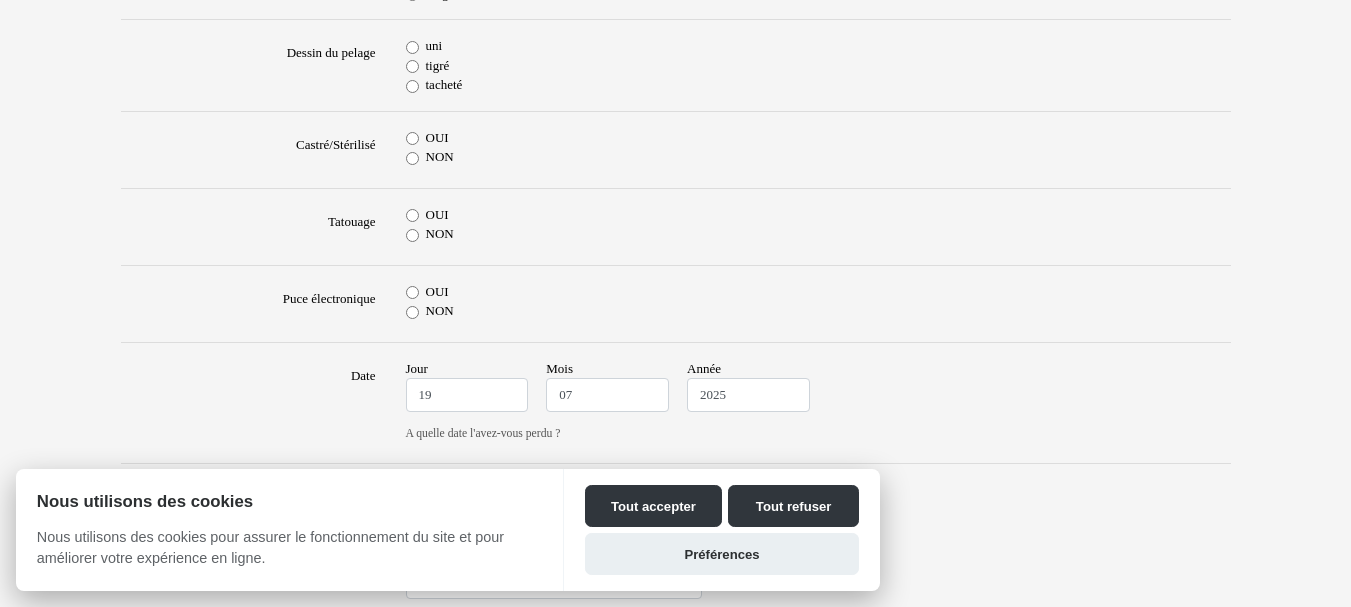 click on "tigré" at bounding box center [412, 66] 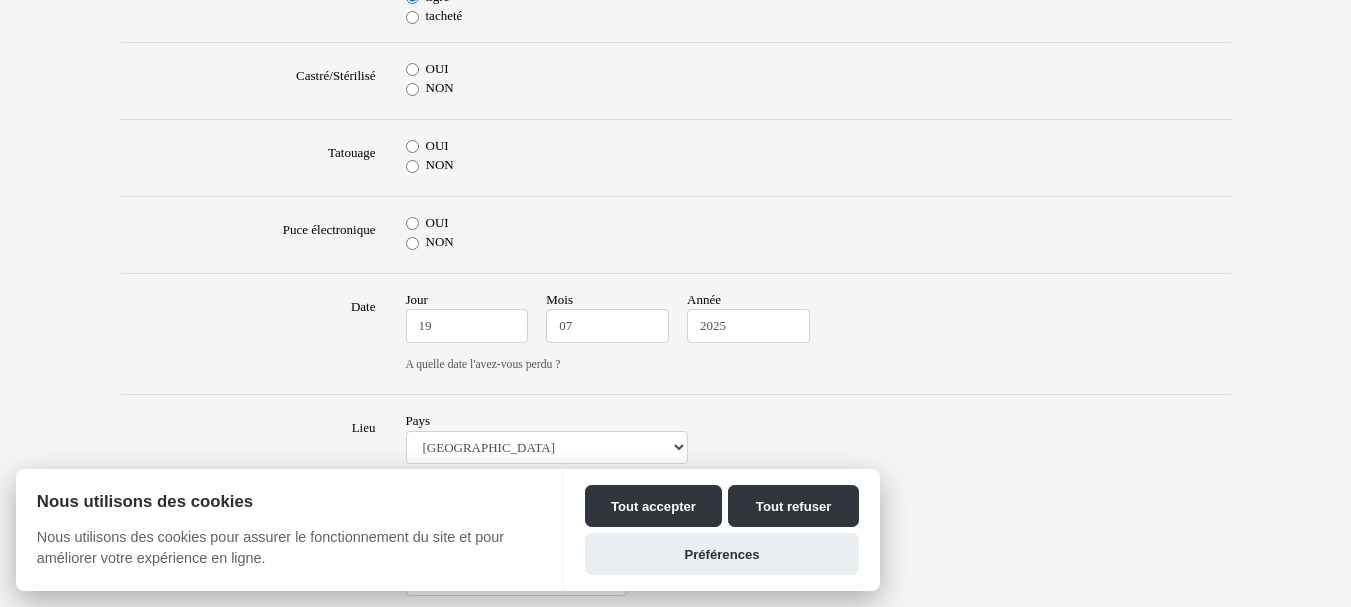scroll, scrollTop: 900, scrollLeft: 0, axis: vertical 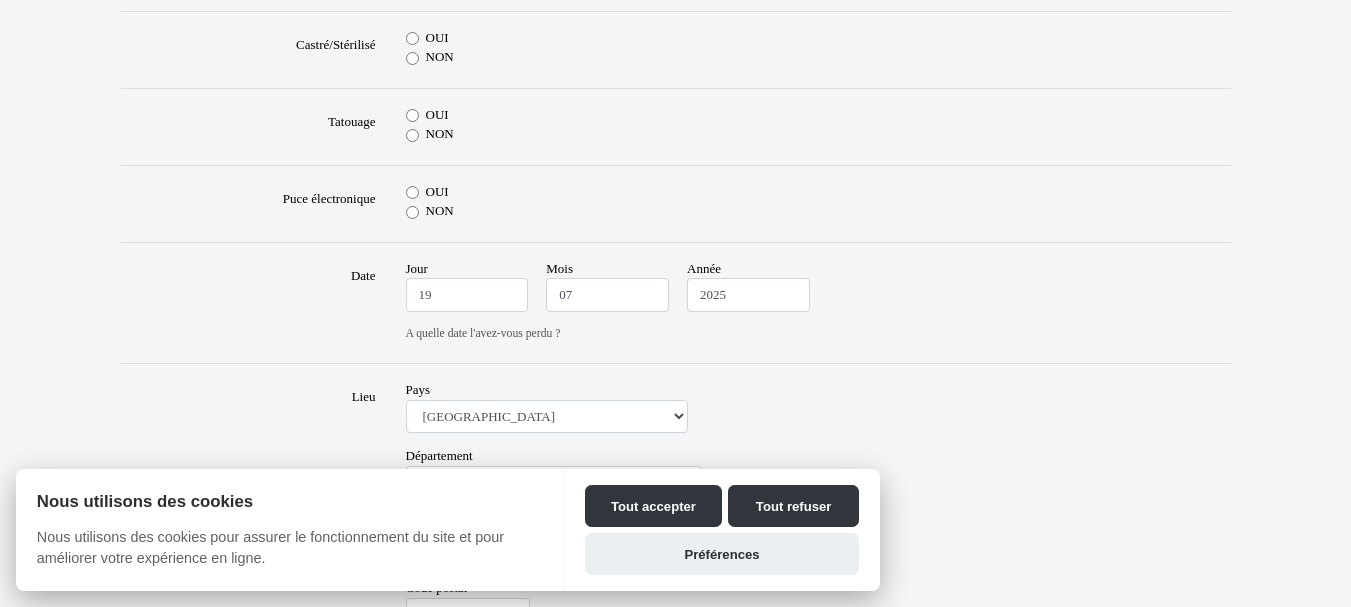 click on "NON" at bounding box center (412, 58) 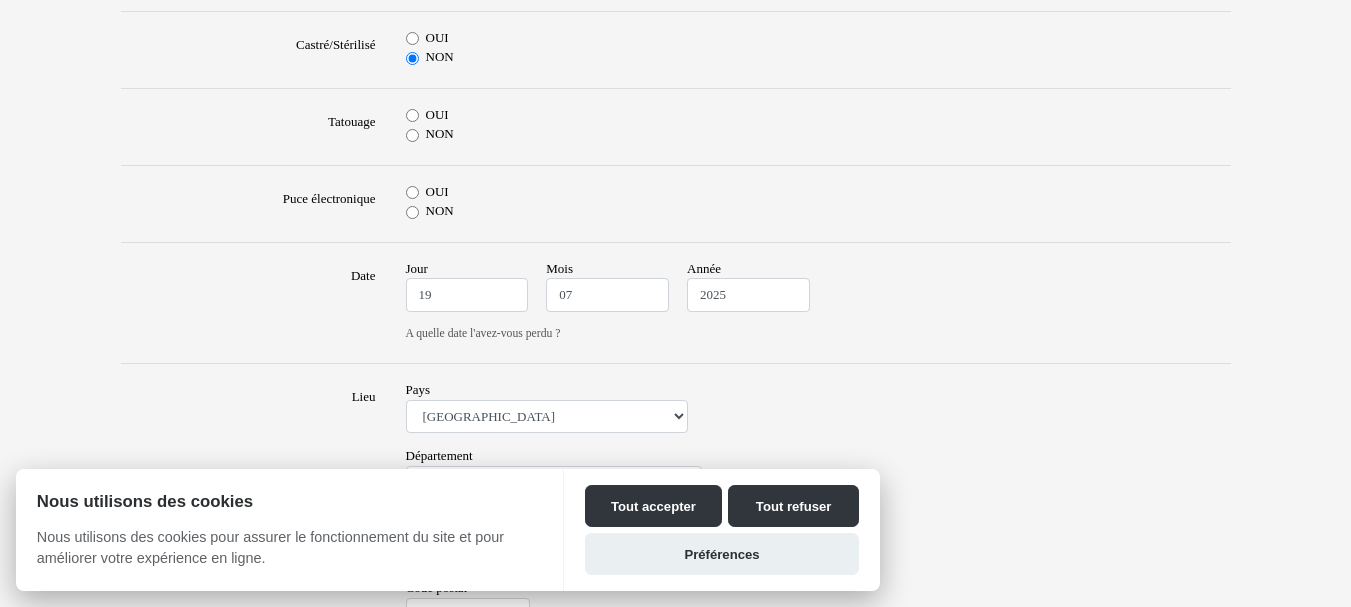 click on "NON" at bounding box center (412, 135) 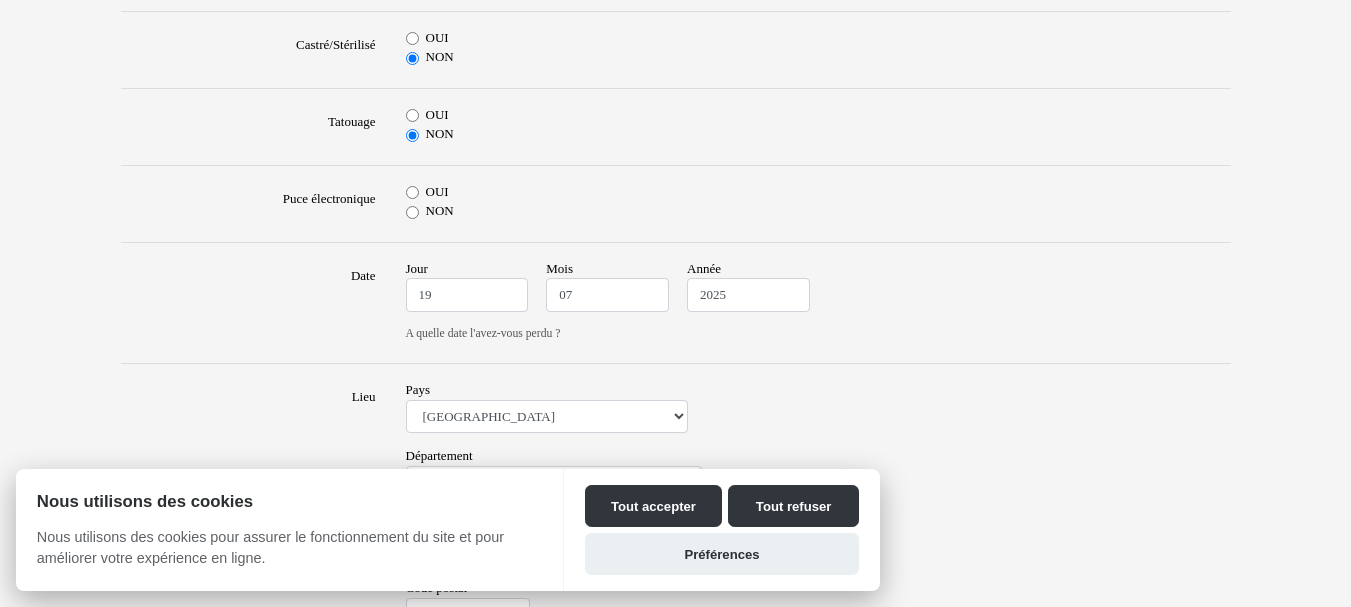 click on "OUI" at bounding box center (412, 192) 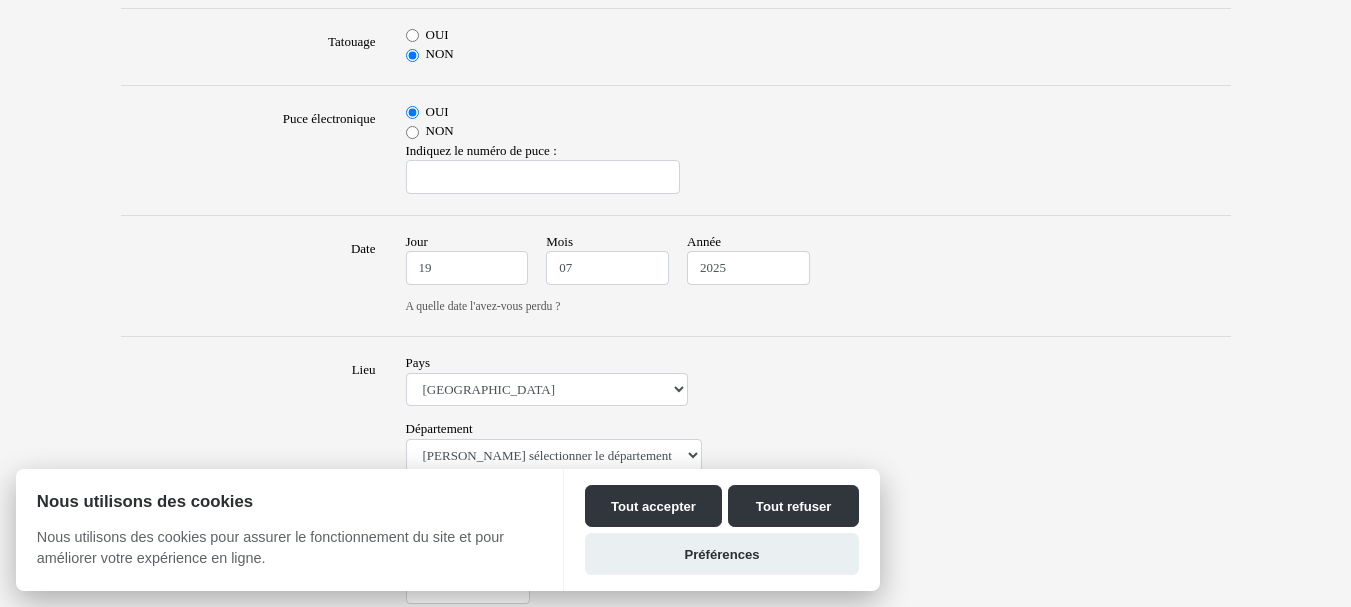 scroll, scrollTop: 1100, scrollLeft: 0, axis: vertical 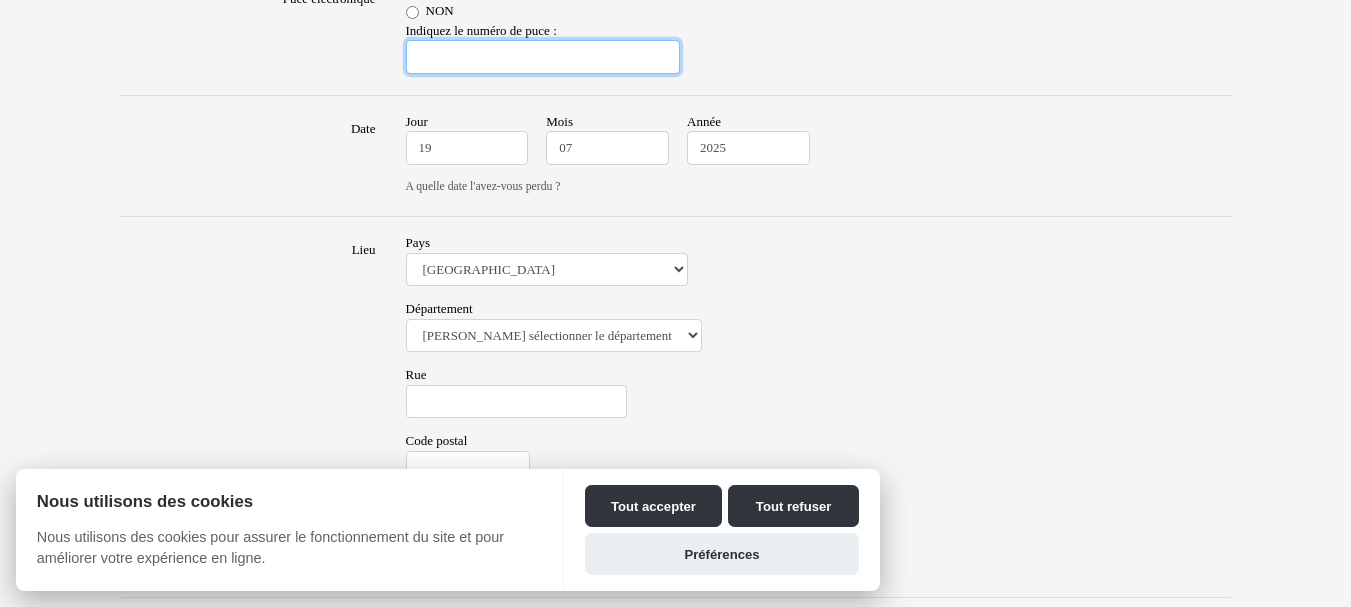 click at bounding box center [543, 57] 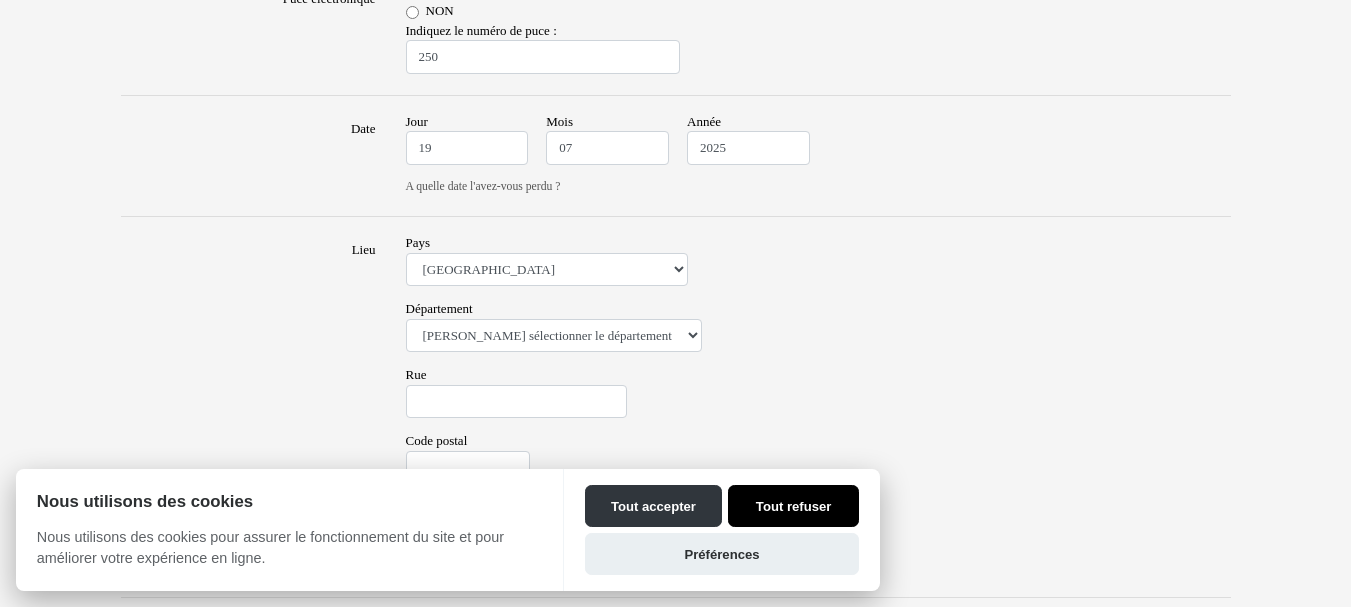 click on "Tout refuser" at bounding box center (793, 506) 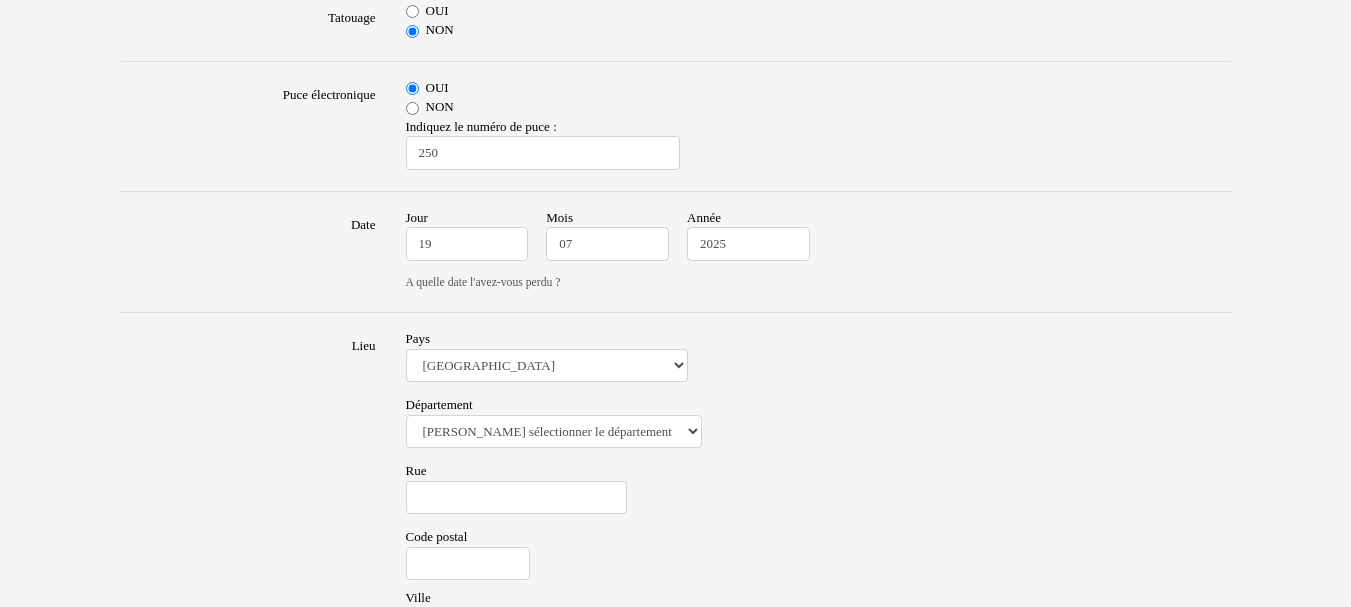 scroll, scrollTop: 1000, scrollLeft: 0, axis: vertical 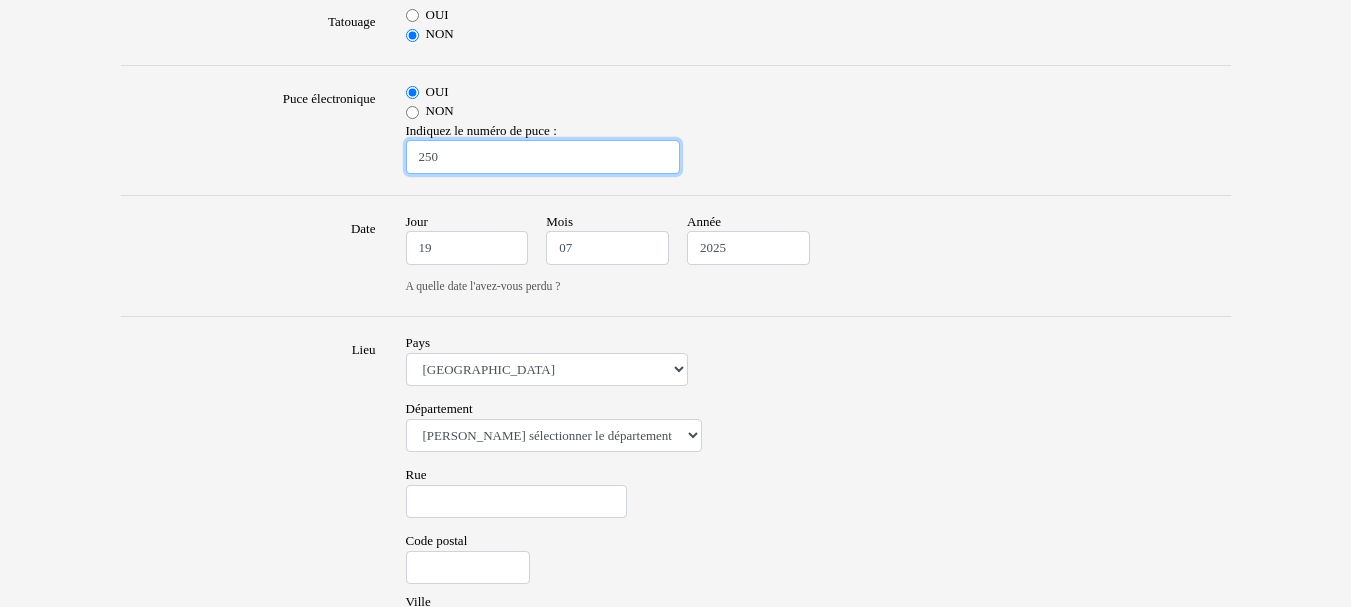 click on "250" at bounding box center [543, 157] 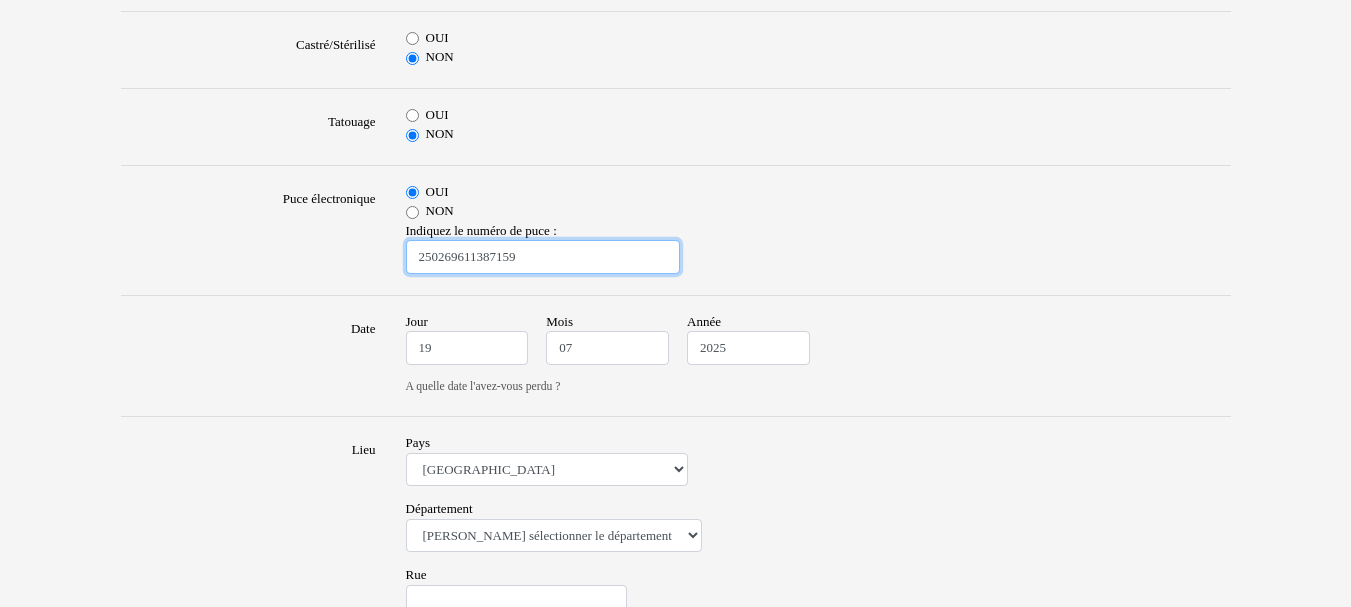 scroll, scrollTop: 1000, scrollLeft: 0, axis: vertical 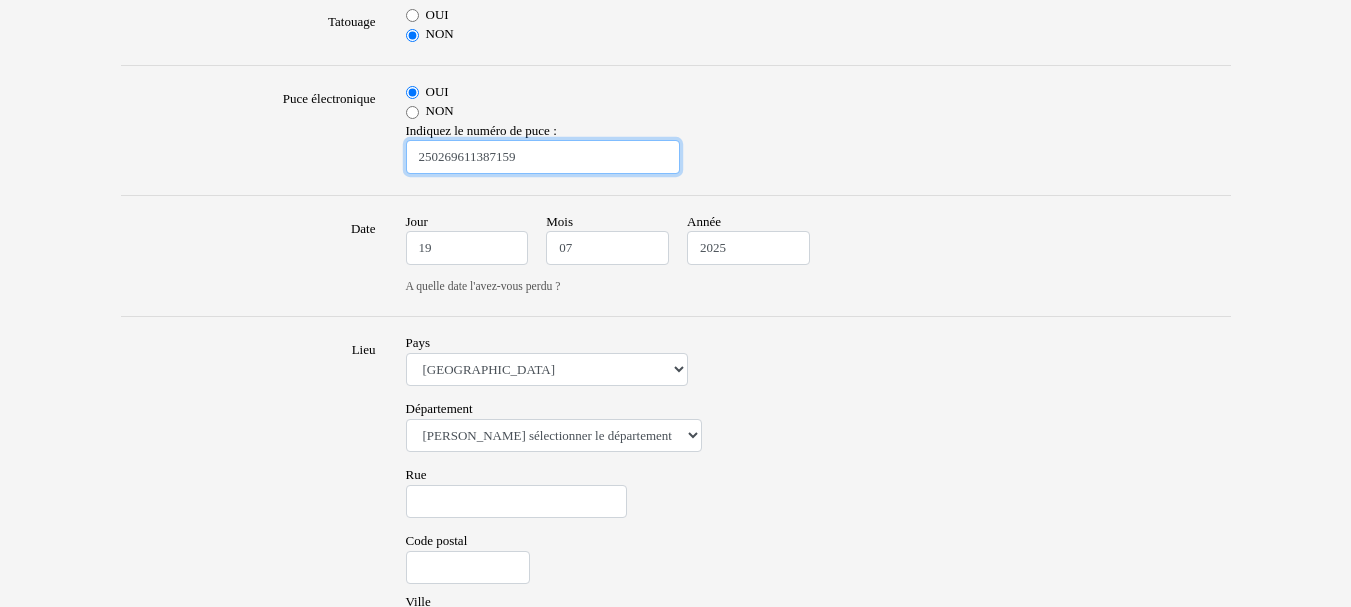 type on "250269611387159" 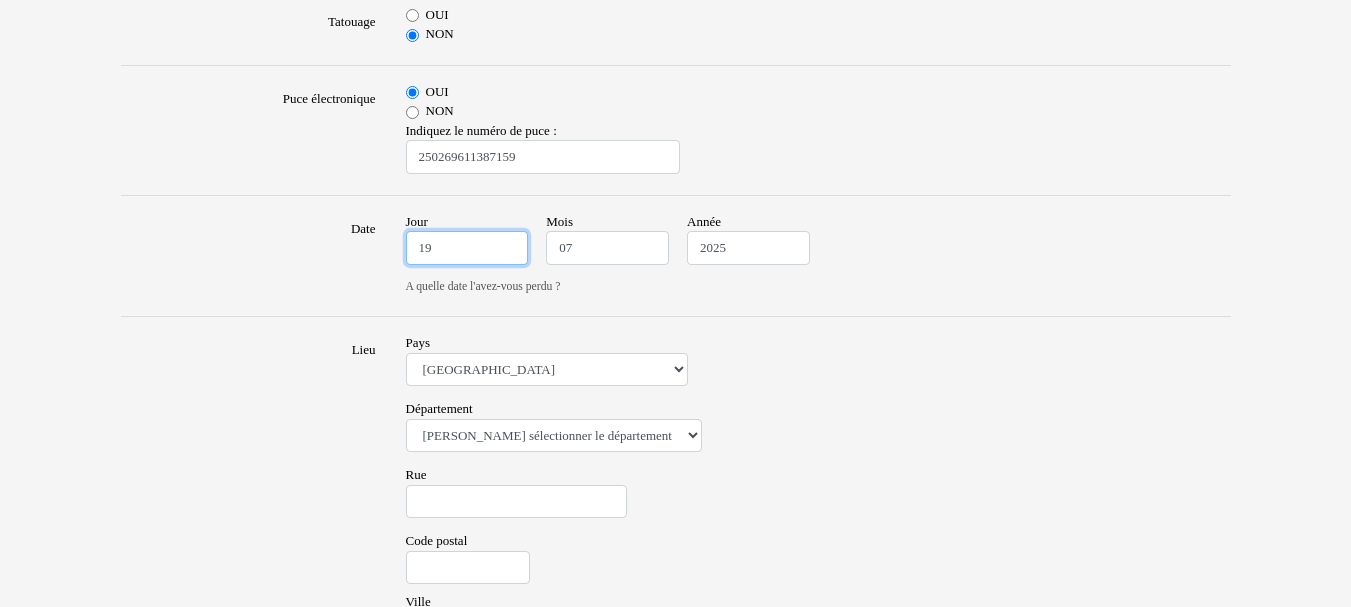 click on "19" at bounding box center (467, 248) 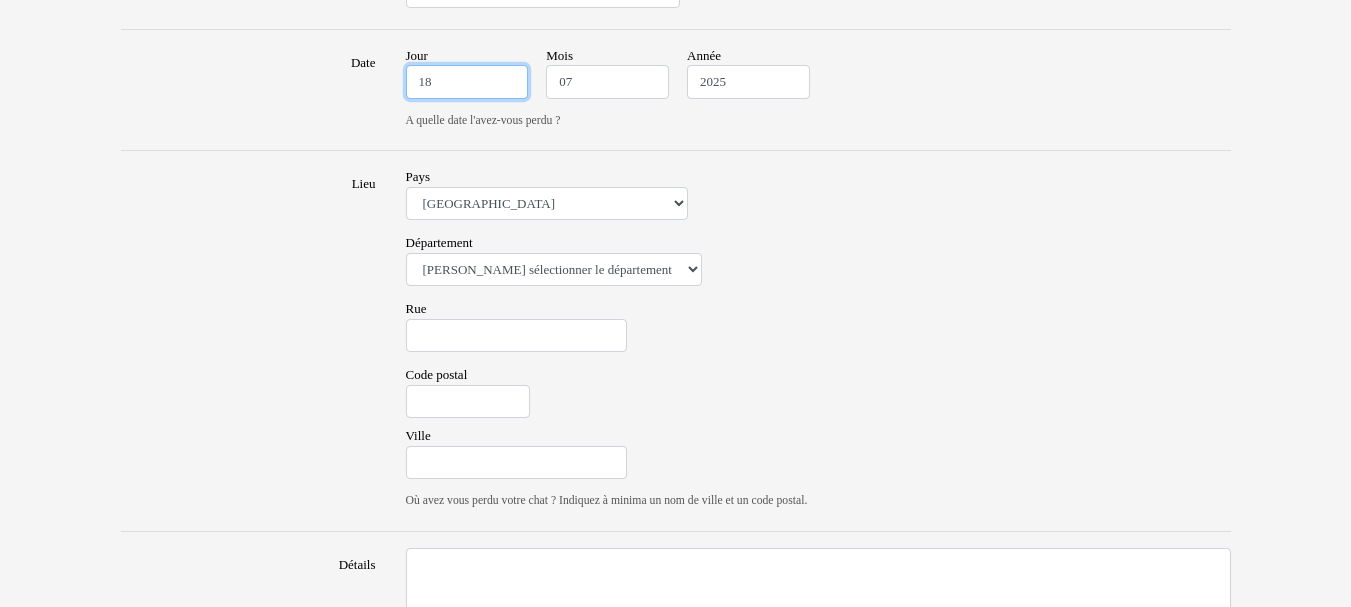 scroll, scrollTop: 1200, scrollLeft: 0, axis: vertical 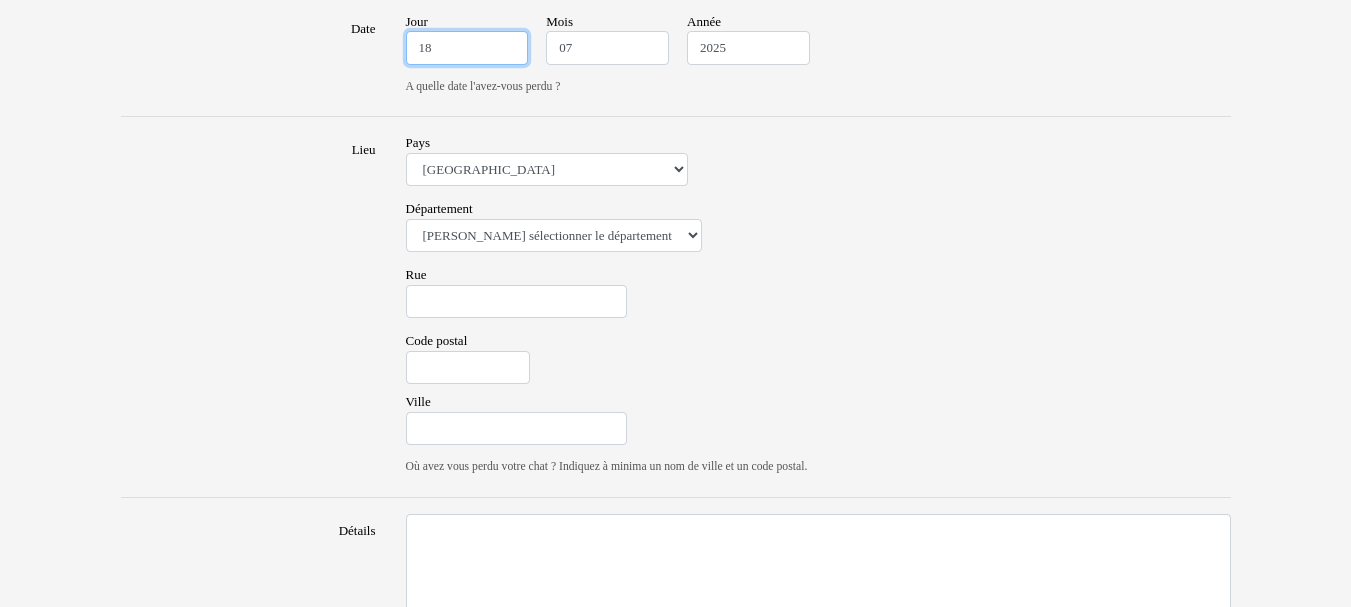 type on "18" 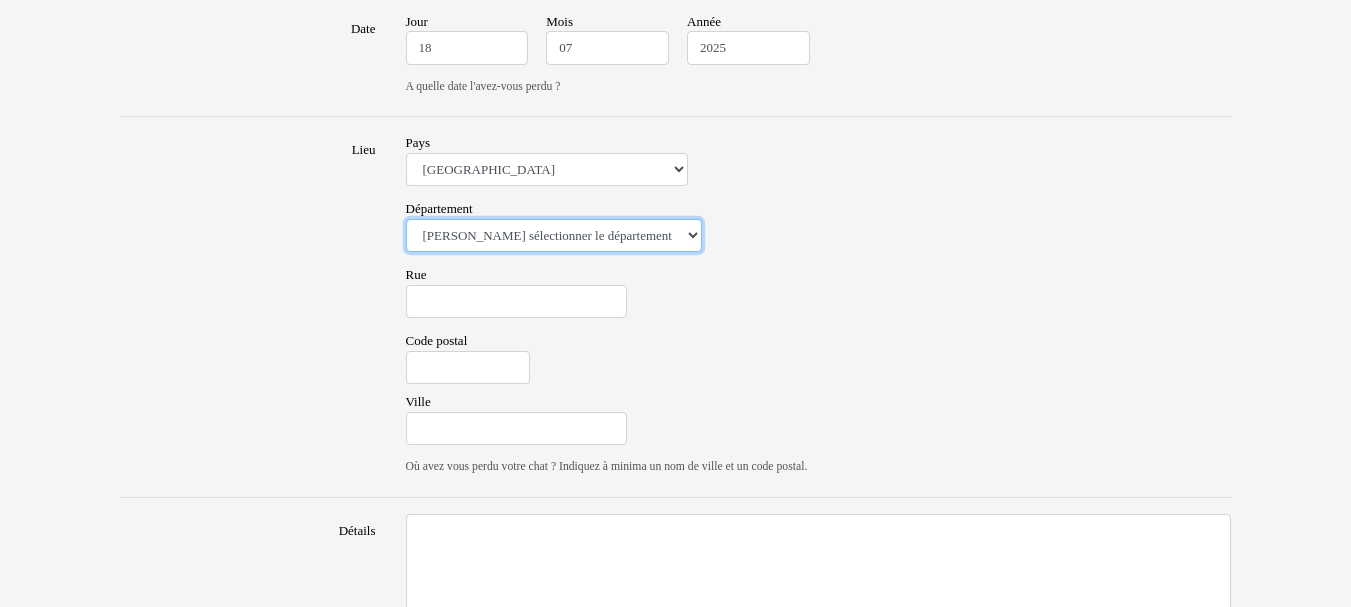 click on "Veuillez sélectionner le département 01 - Ain 02 - Aisne 03 - Allier 04 - Alpes de Hautes-Provence 05 - Hautes-Alpes 06 - Alpes-Maritimes 07 - Ardèche 08 - Ardennes 09 - Ariege 10 - Aube 11 - Aude 12 - Aveyron 13 - Bouches-Du-Rhône 14 - Calvados 15 - Cantal 16 - Charente 17 - Charente-Maritime 18 - Cher 19 - Correze 20 - Corse 21 - Cote-d'Or 22 - Côtes d'Armor 23 - Creuse 24 - Dordogne 25 - Doubs 26 - Drôme 27 - Eure 28 - Eure-et-Loir 29 - Finistere 30 - Gard 31 - Haute-Garonne 32 - Gers 33 - Gironde 34 - Hérault 35 - Ille-et-Vilaine 36 - Indre 37 - Indre-et-Loire 38 - Isère 39 - Jura 40 - Landes 41 - Loir-et-Cher 42 - Loire 43 - Haute-Loire 44 - Loire-Atlantique 45 - Loiret 46 - Lot 47 - Lot-et-Garonne 48 - Lozère 49 - Maine-et-Loire 50 - Manche 51 - Marne 52 - Haute-Marne 53 - Mayenne 54 - Meurthe-et-Moselle 55 - Meuse 56 - Morbihan 57 - Moselle 58 - Nièvre 59 - Nord 60 - Oise 61 - Orne 62 - Pas-de-Calais 63 - Puy-de-Dôme 64 - Pyrénées-Atlantiques 65 - Hautes-Pyrénées 67 - Bas-Rhin 75 - Paris" at bounding box center [554, 236] 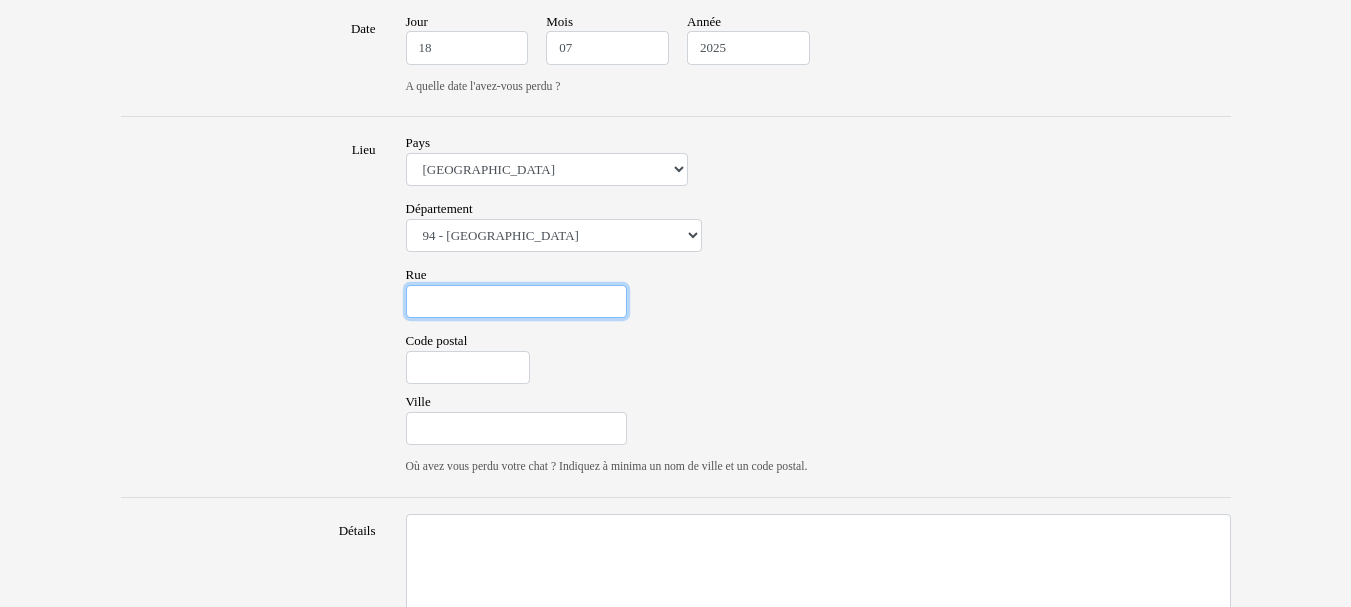 click on "Rue" at bounding box center [516, 302] 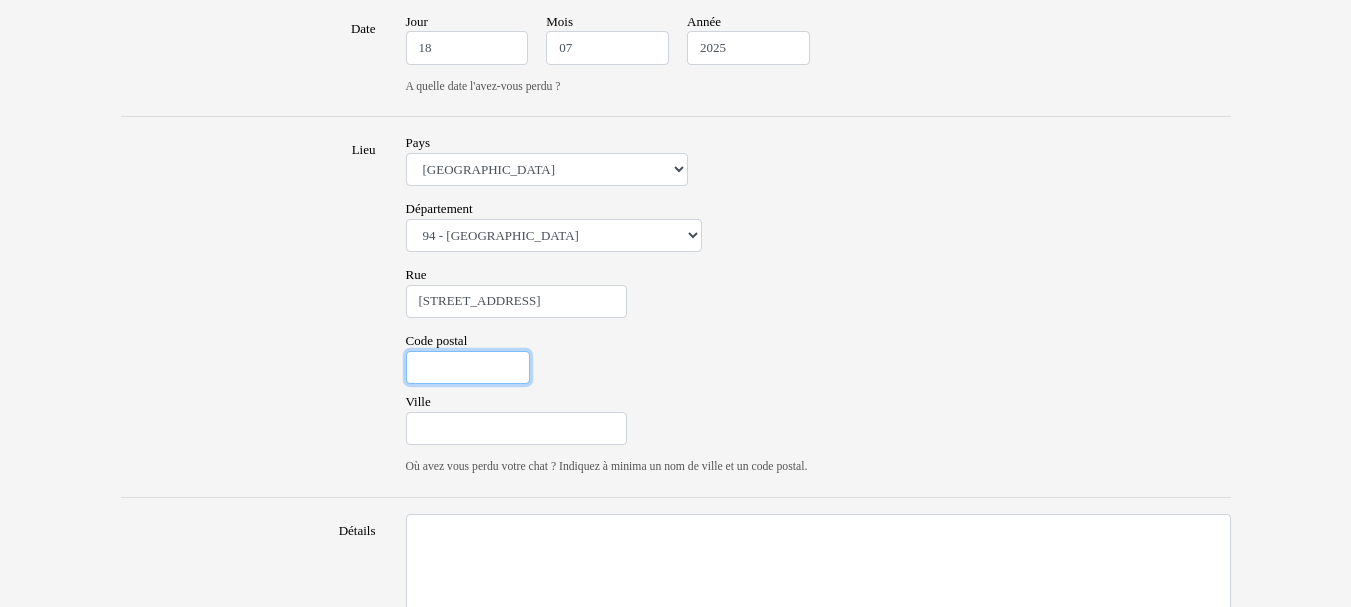 type on "94000" 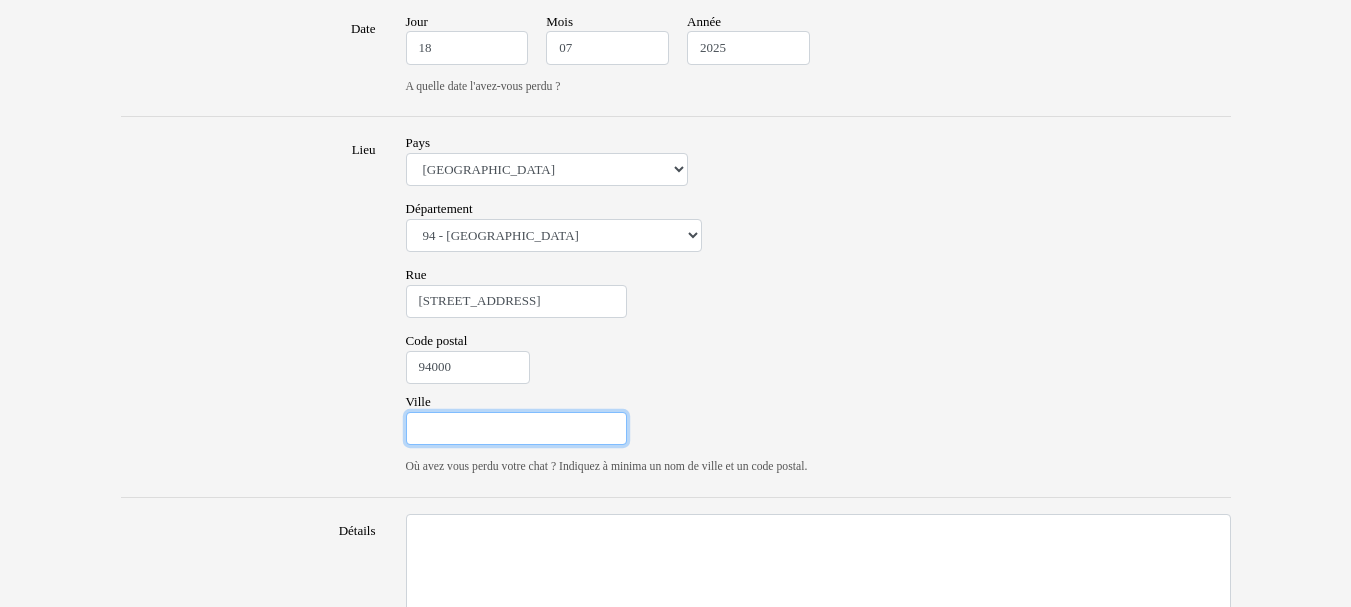 type on "Creteil" 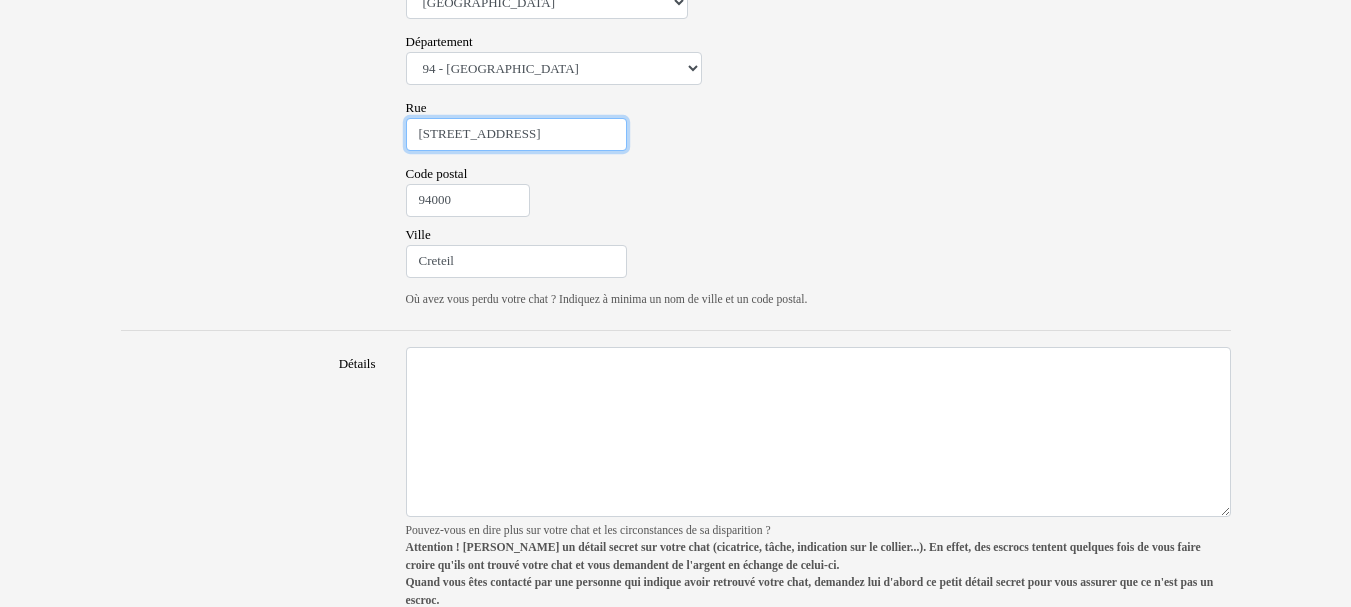 scroll, scrollTop: 1400, scrollLeft: 0, axis: vertical 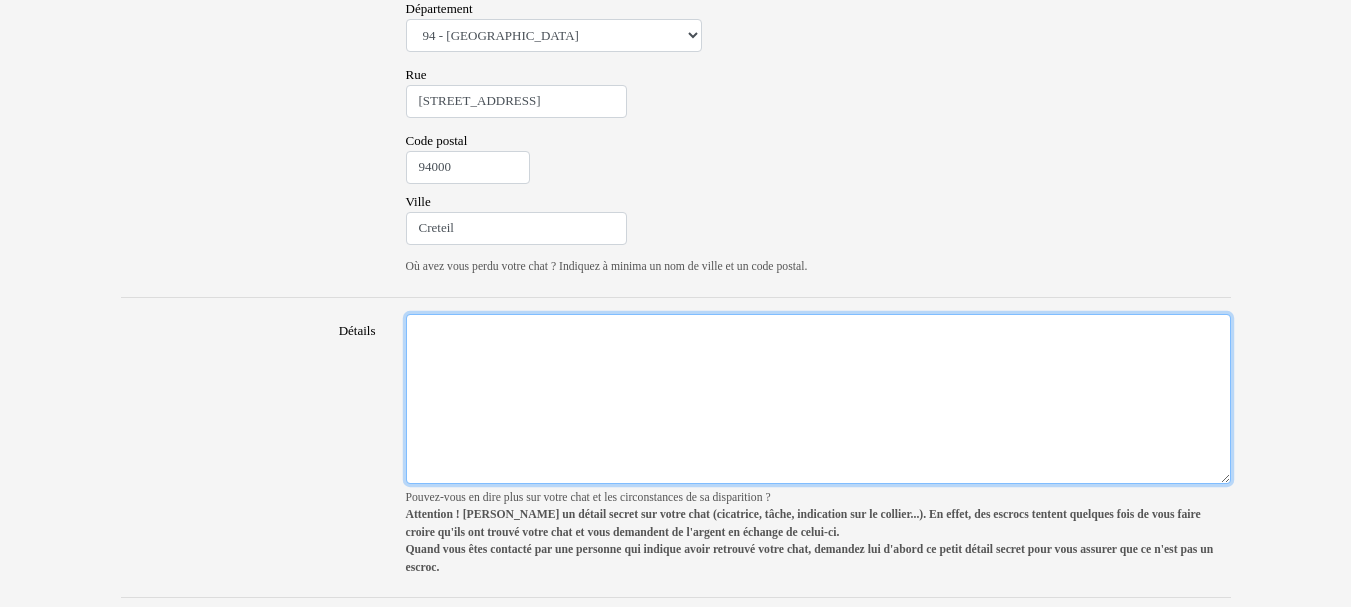 click on "Détails" at bounding box center (818, 399) 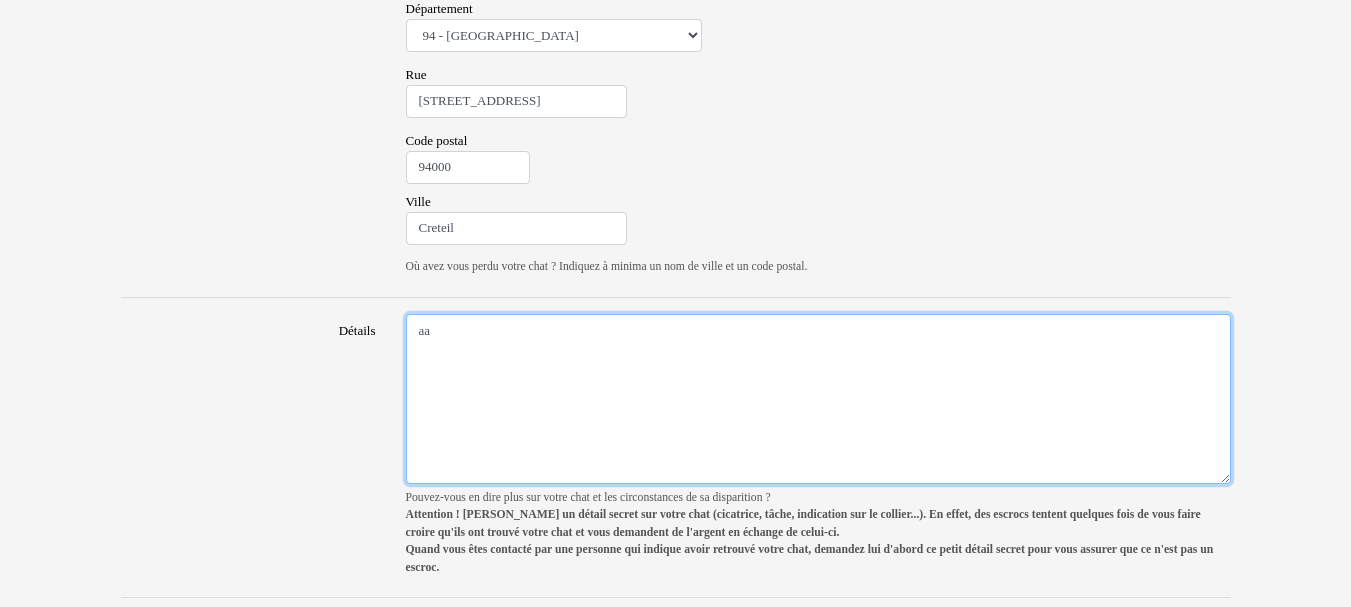 type on "a" 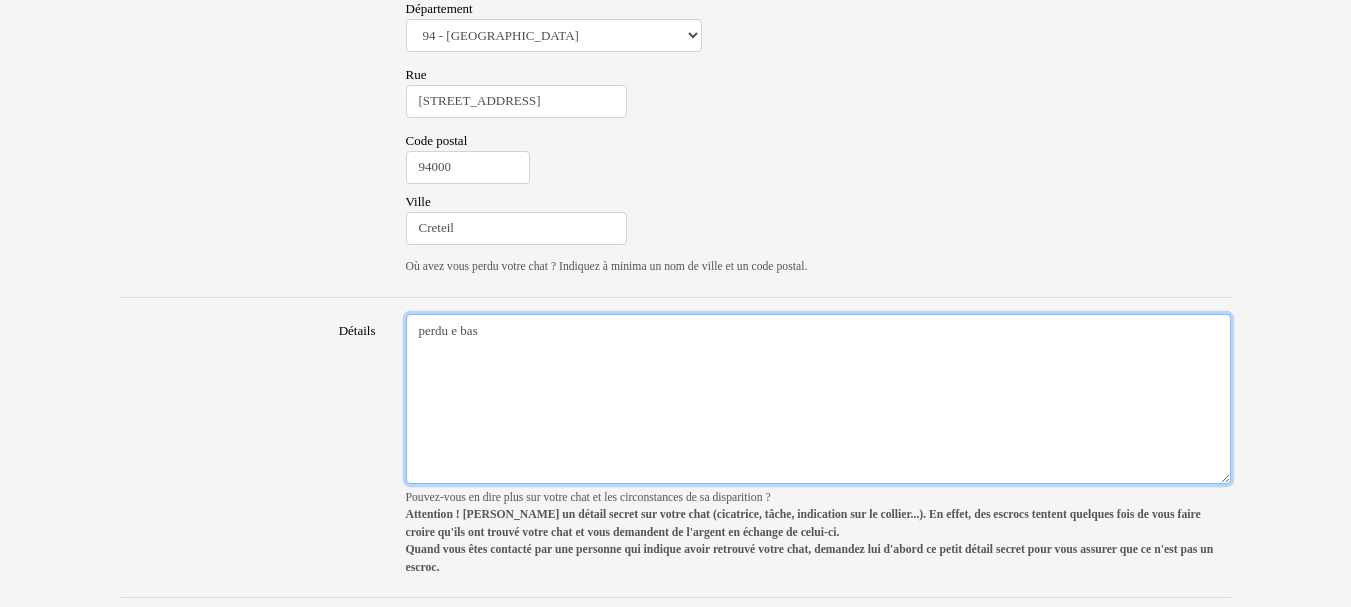 drag, startPoint x: 467, startPoint y: 330, endPoint x: 452, endPoint y: 266, distance: 65.734314 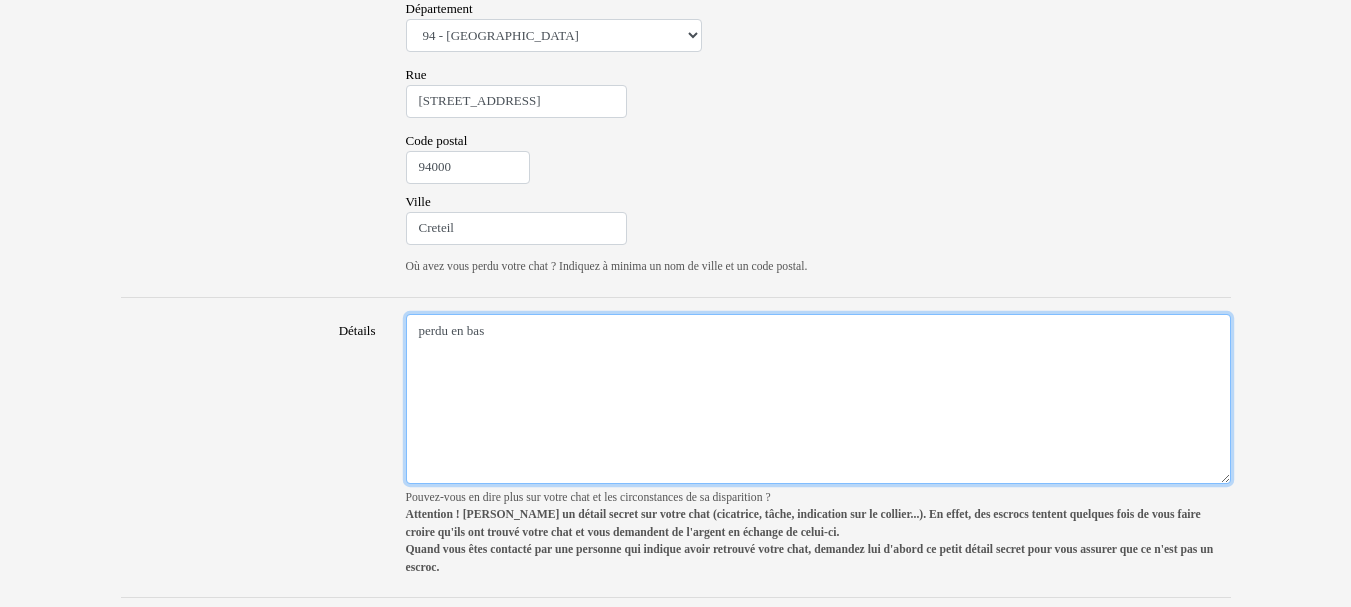 drag, startPoint x: 516, startPoint y: 330, endPoint x: 515, endPoint y: 283, distance: 47.010635 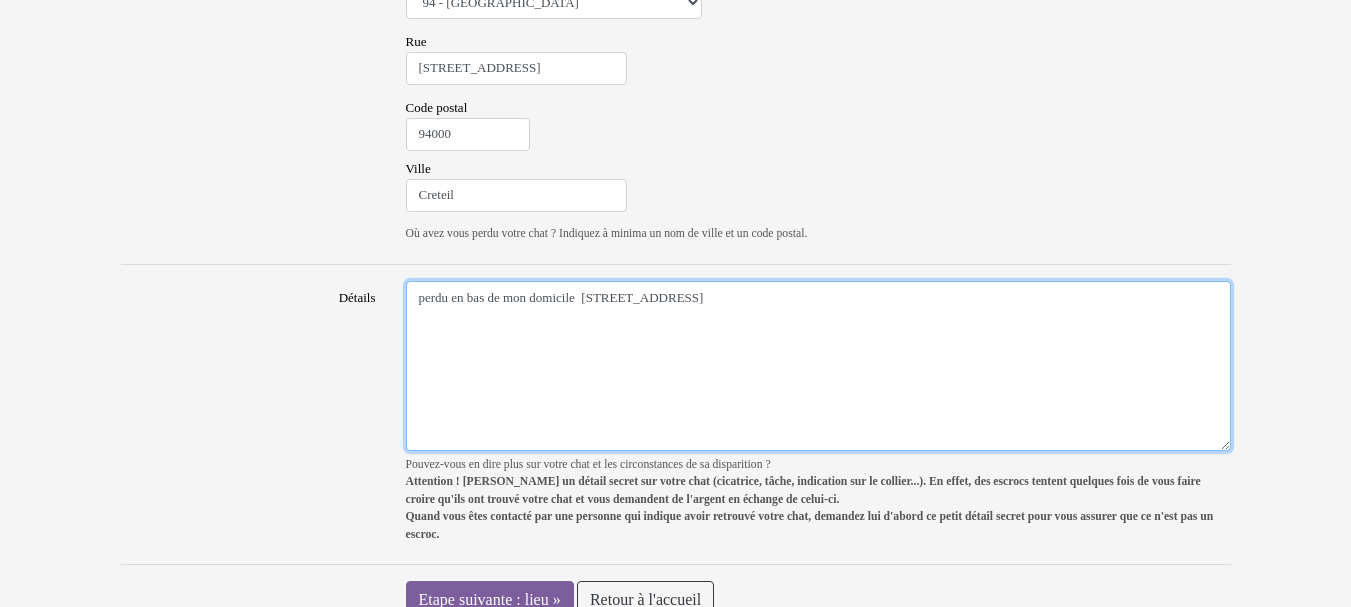 scroll, scrollTop: 1461, scrollLeft: 0, axis: vertical 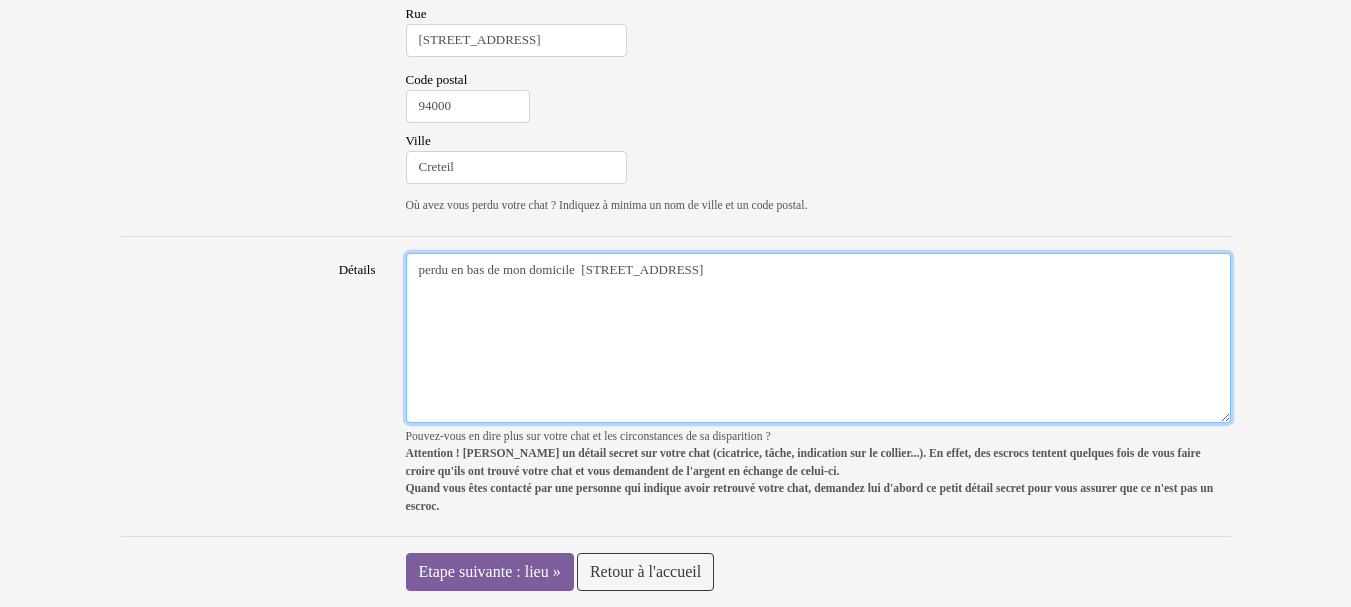drag, startPoint x: 620, startPoint y: 273, endPoint x: 626, endPoint y: 326, distance: 53.338543 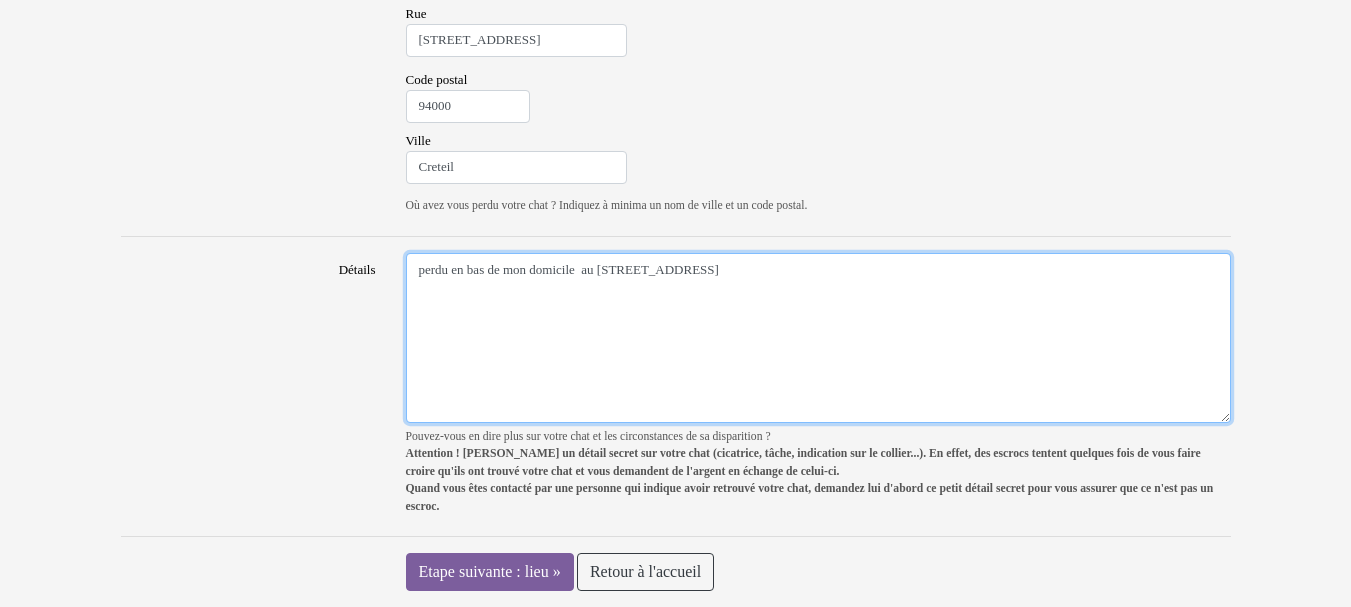 click on "perdu en bas de mon domicile  au 25 avenue de Verdun  a Créteil" at bounding box center [818, 338] 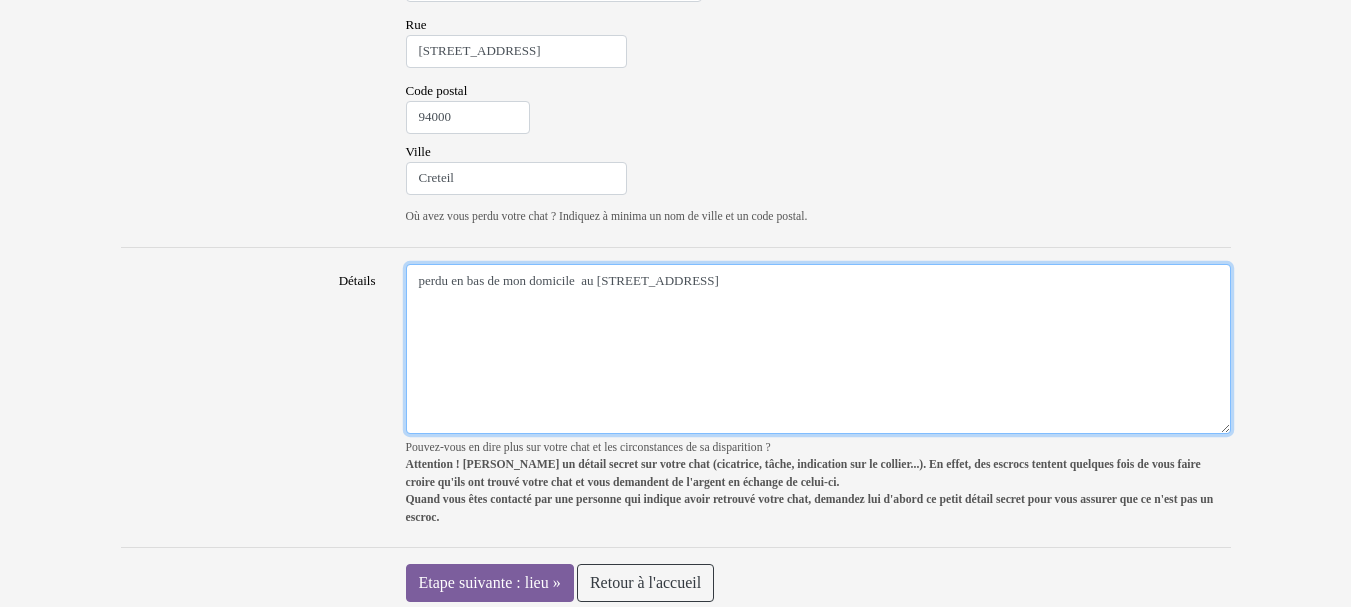 scroll, scrollTop: 1461, scrollLeft: 0, axis: vertical 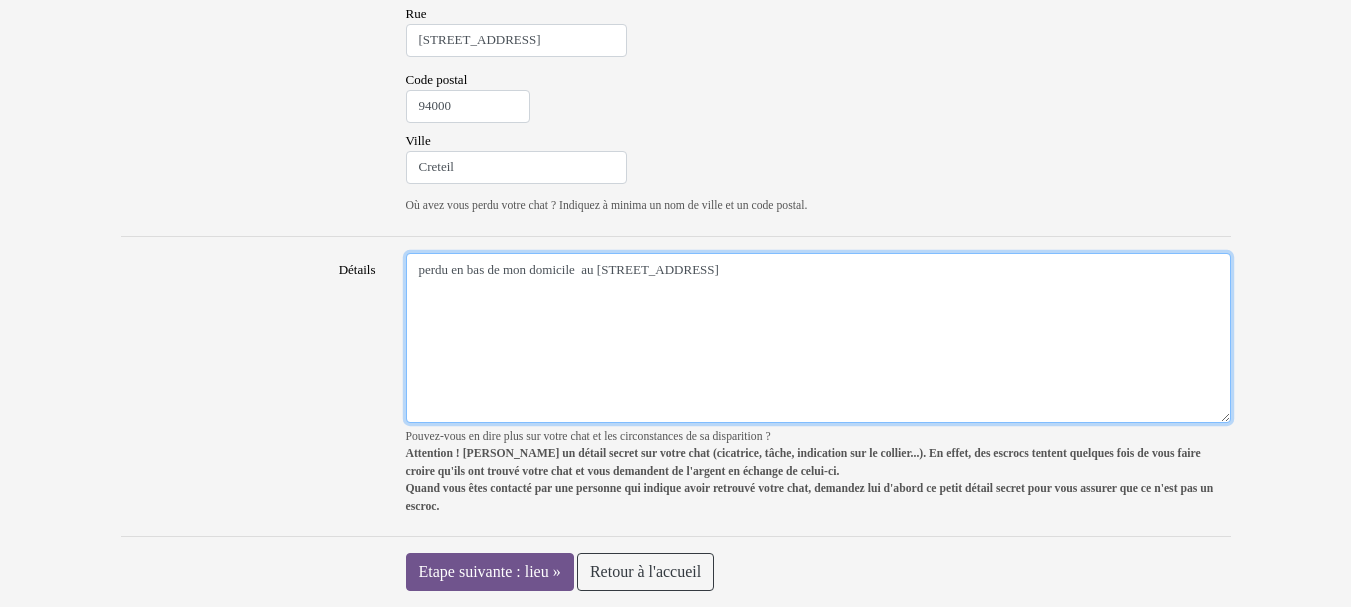type on "perdu en bas de mon domicile  au 25 avenue de Verdun  a Créteil  94000" 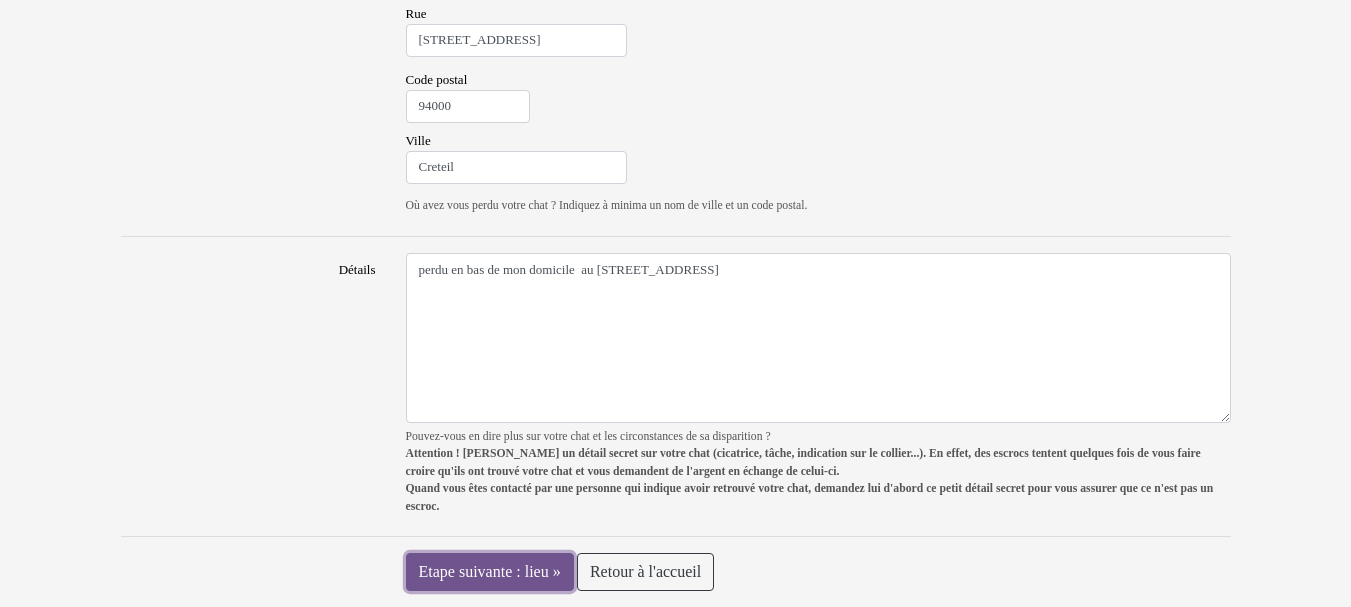 click on "Etape suivante : lieu »" at bounding box center [490, 572] 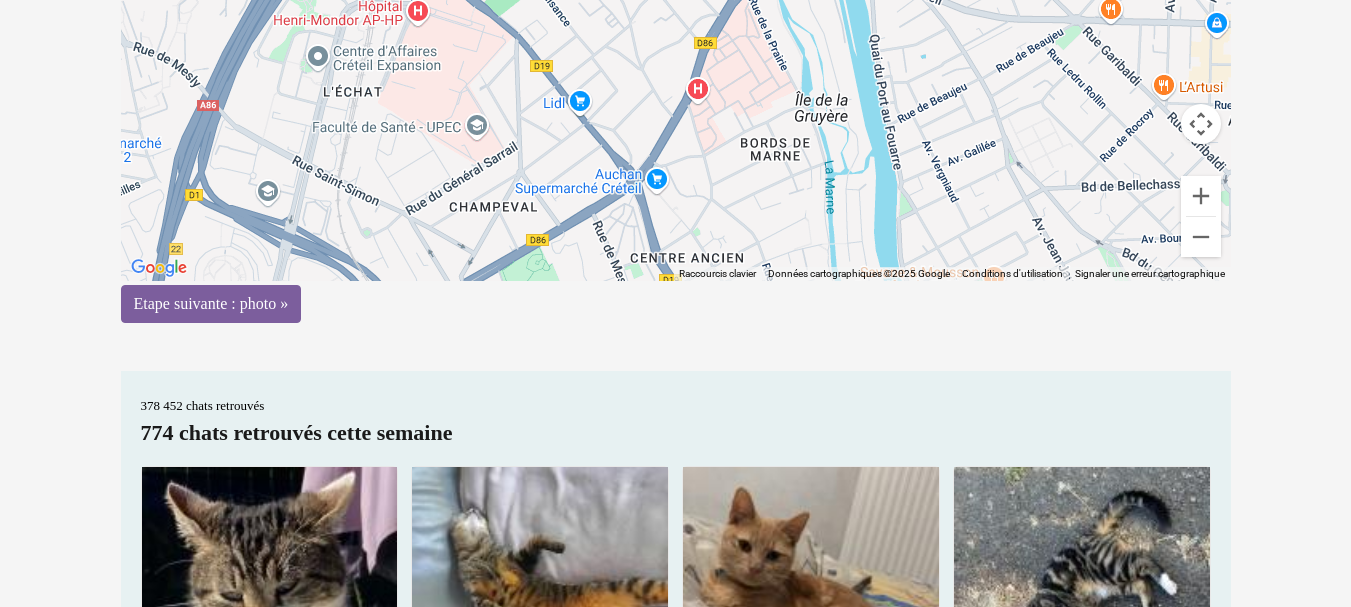 scroll, scrollTop: 400, scrollLeft: 0, axis: vertical 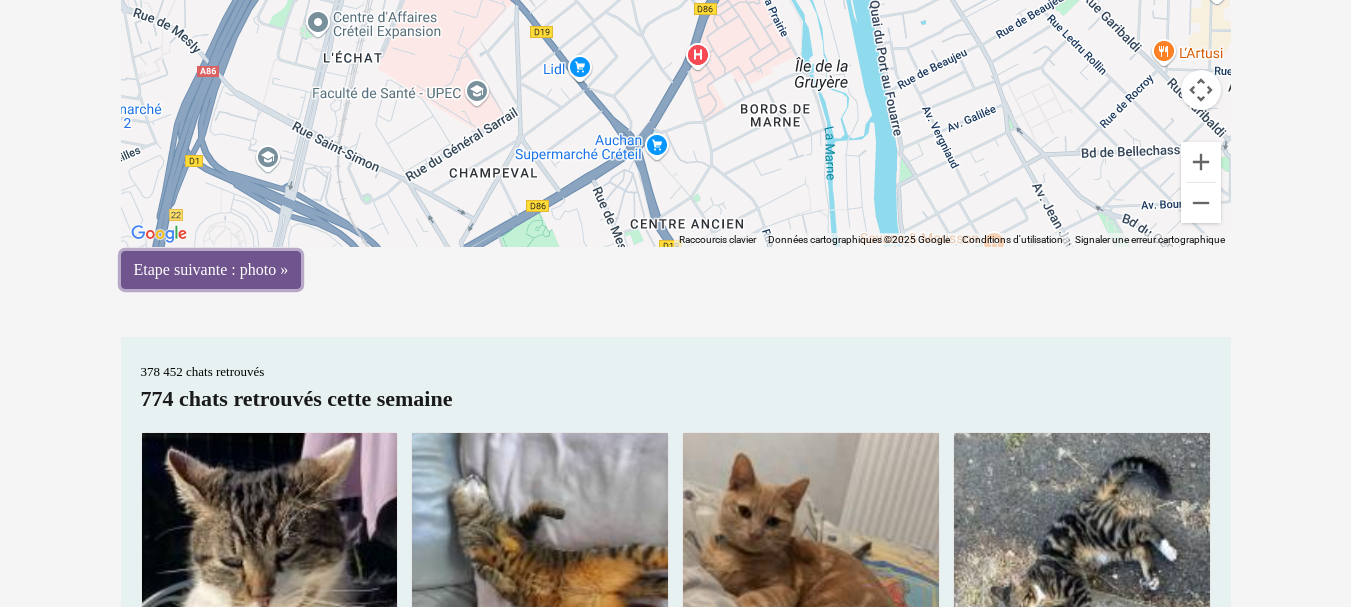 click on "Etape suivante : photo »" at bounding box center [211, 270] 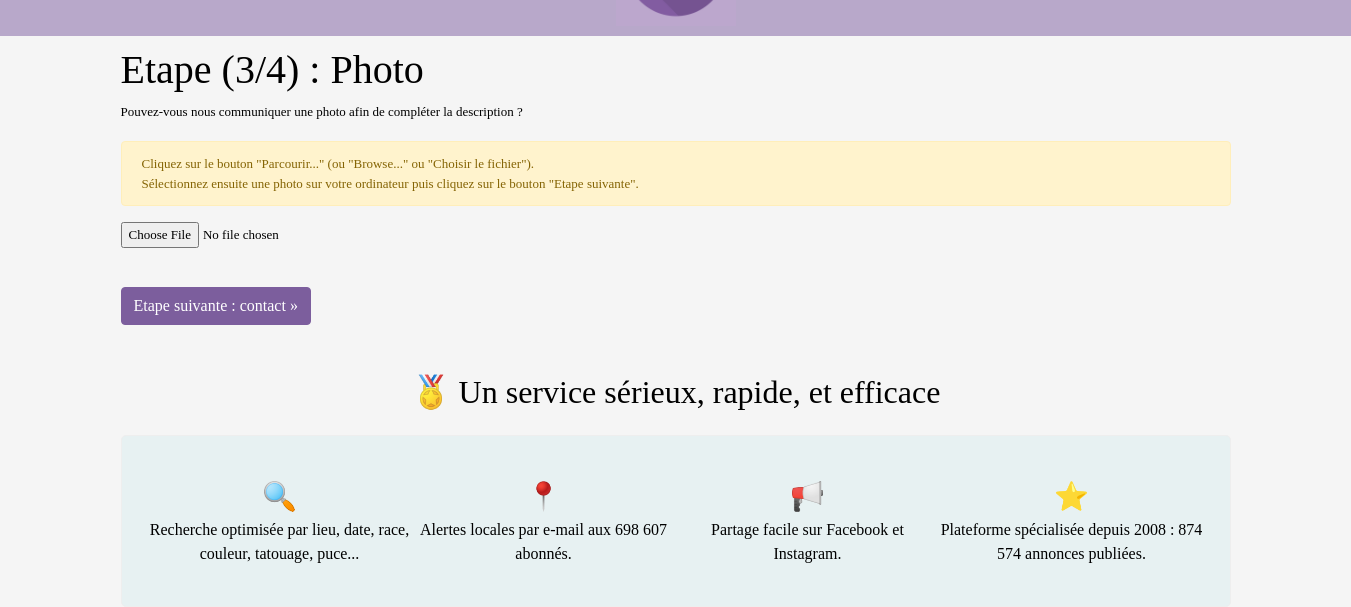 scroll, scrollTop: 118, scrollLeft: 0, axis: vertical 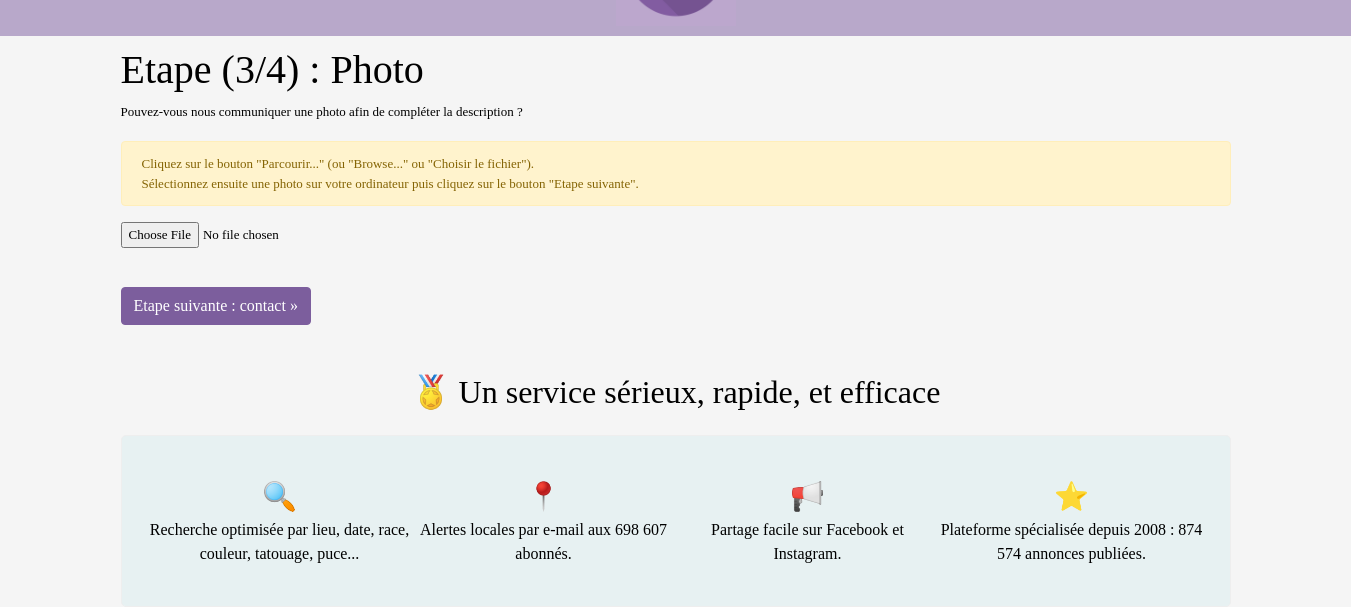 click at bounding box center [676, 235] 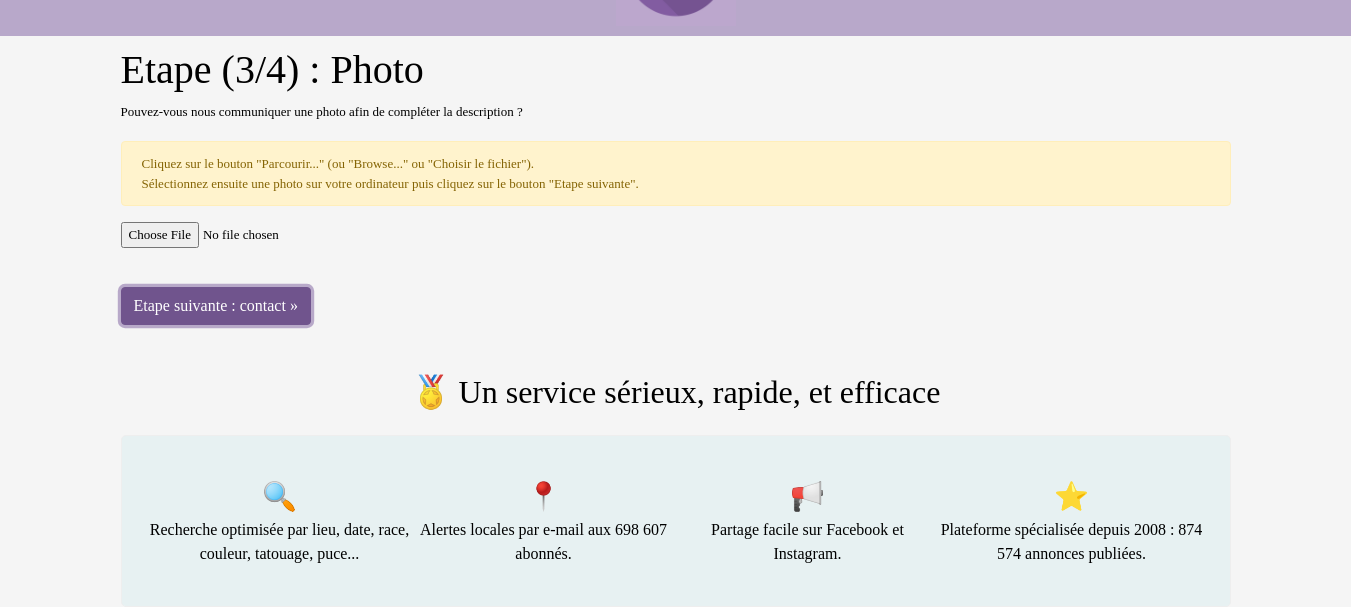 click on "Etape suivante : contact »" at bounding box center (216, 306) 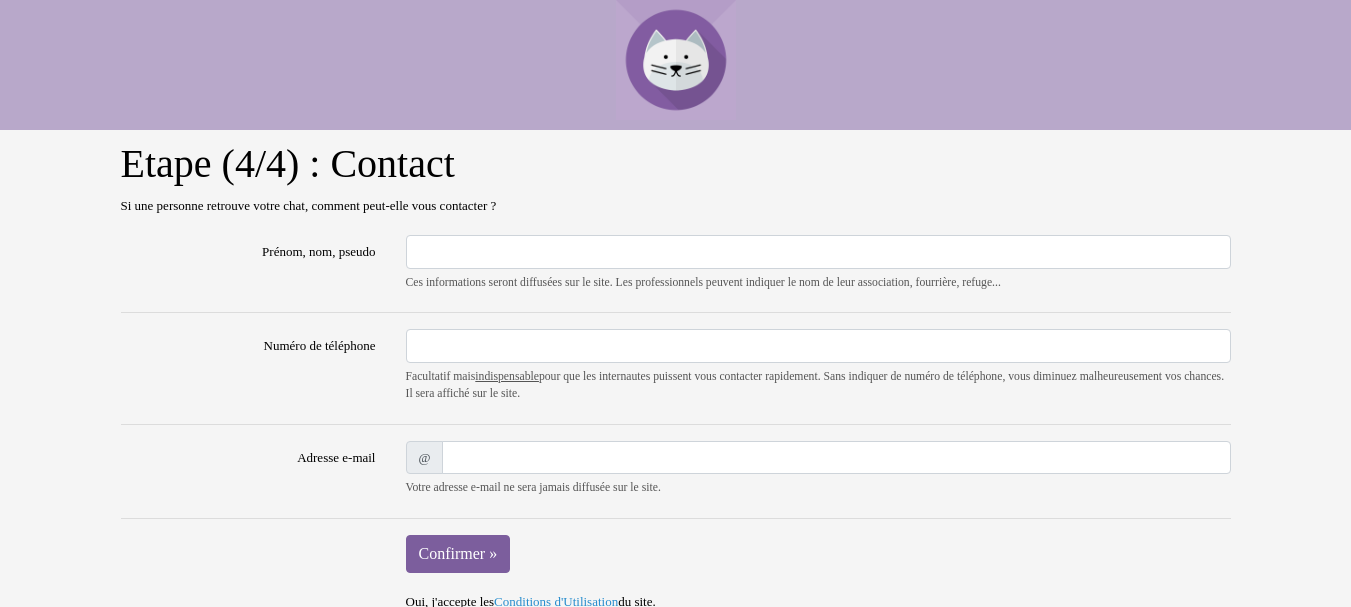 scroll, scrollTop: 0, scrollLeft: 0, axis: both 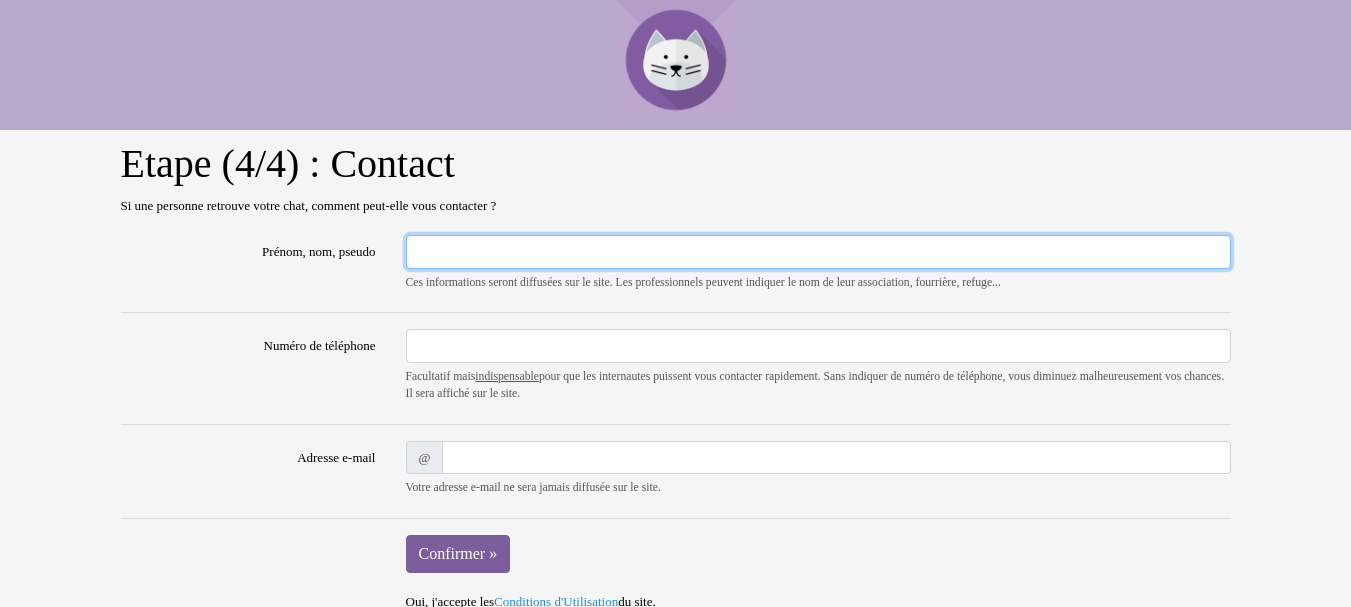 drag, startPoint x: 428, startPoint y: 242, endPoint x: 456, endPoint y: 237, distance: 28.442924 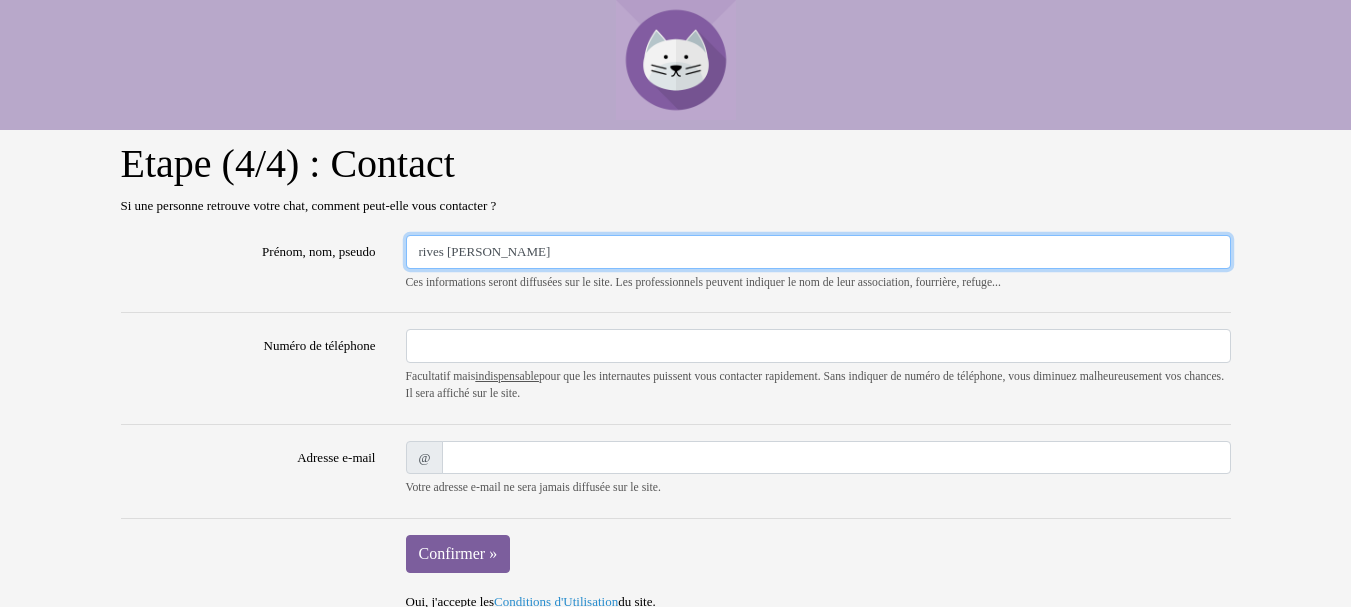 type on "rives rives maria" 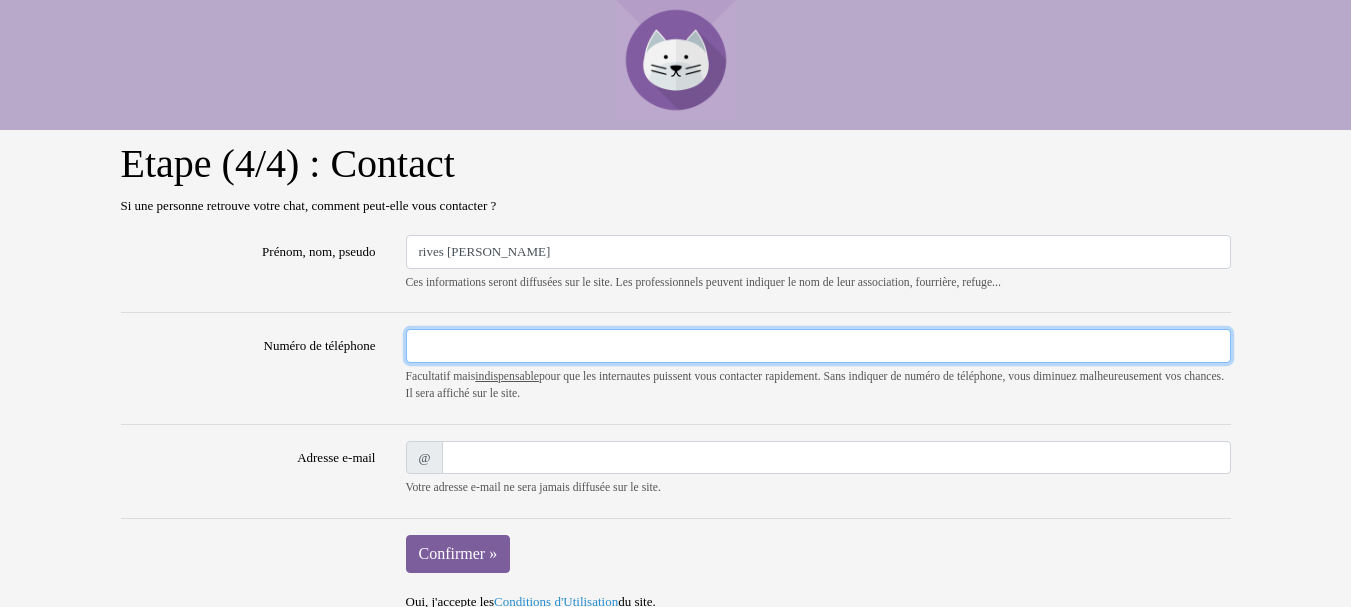 click on "Numéro de téléphone" at bounding box center [818, 346] 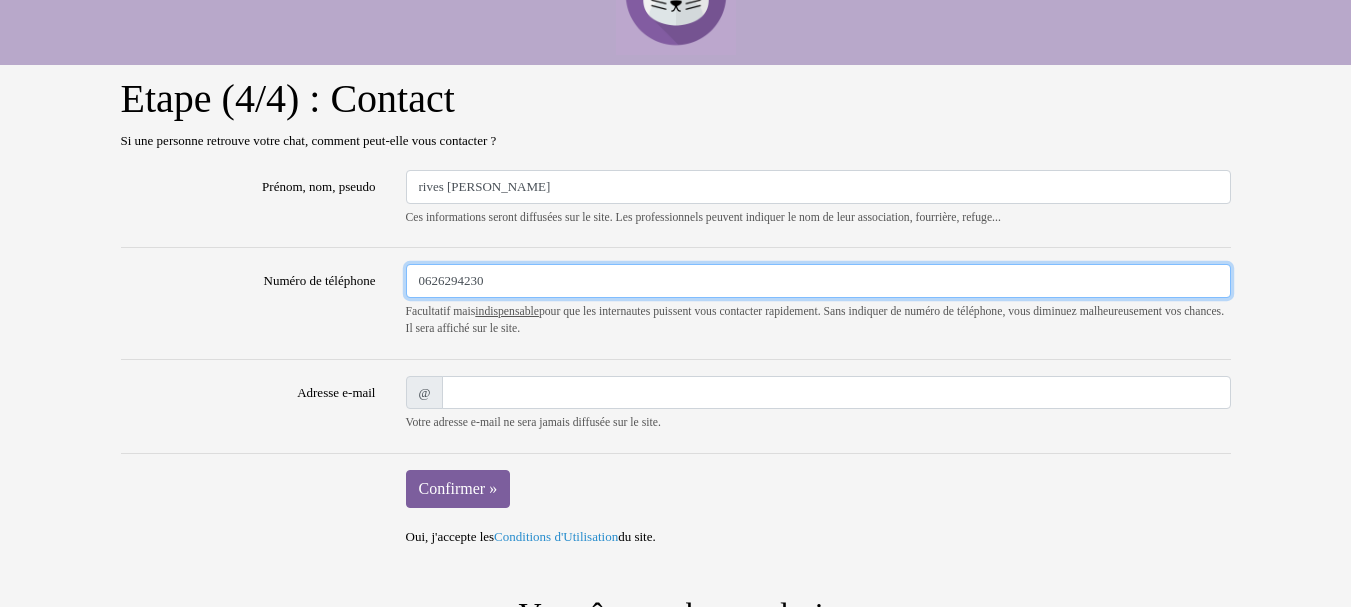 scroll, scrollTop: 100, scrollLeft: 0, axis: vertical 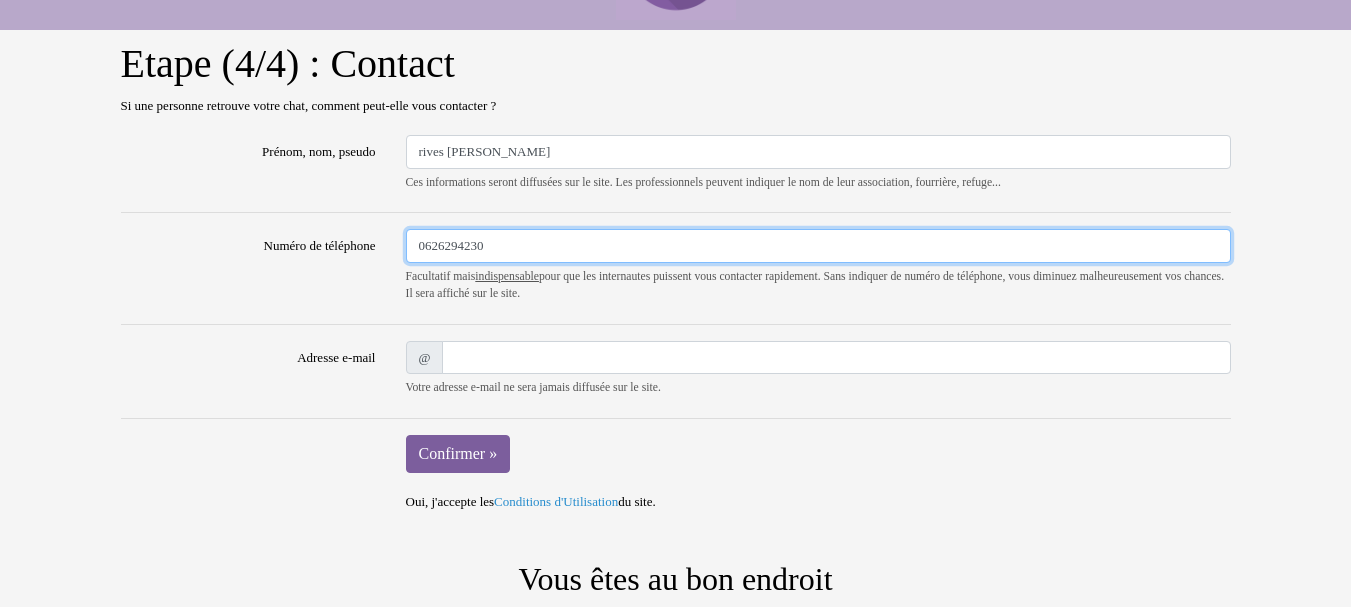 type on "0626294230" 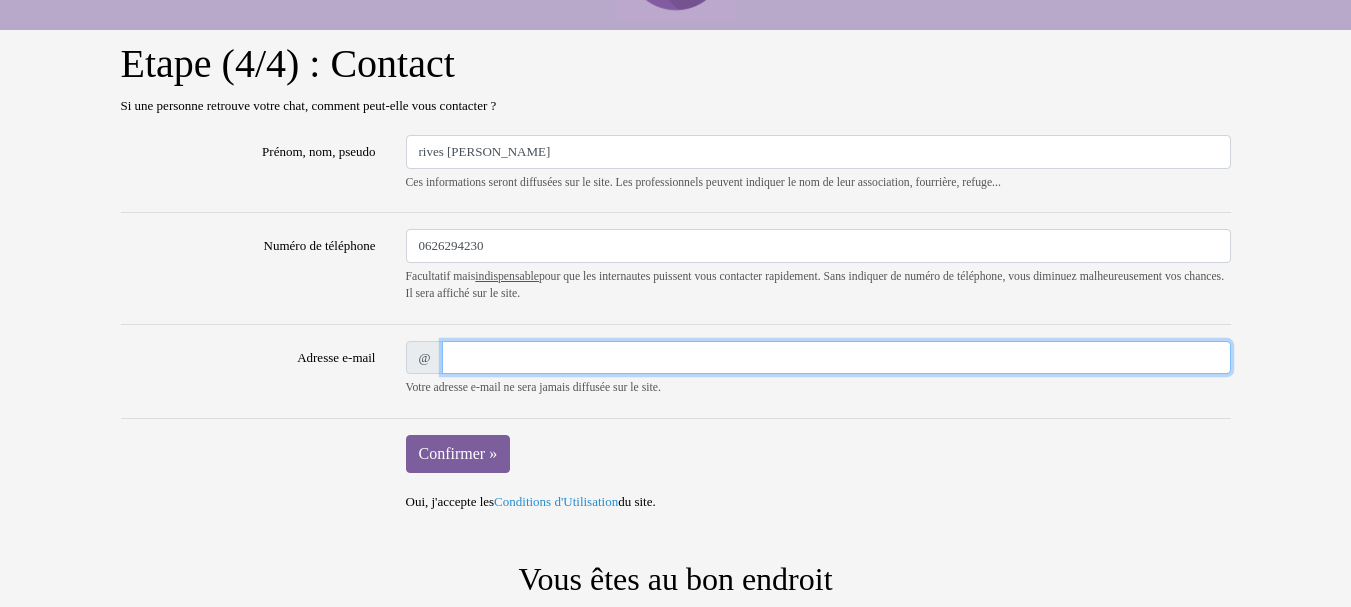 drag, startPoint x: 484, startPoint y: 363, endPoint x: 514, endPoint y: 339, distance: 38.418747 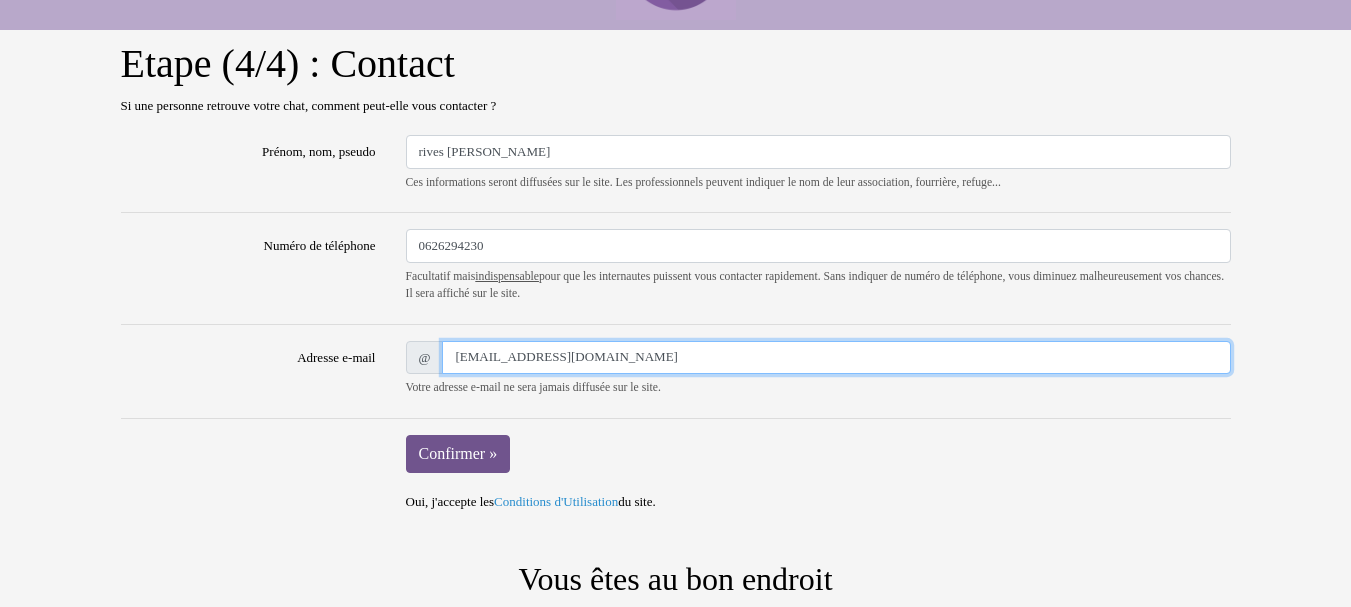 type on "rives_maria@yahoo.fr" 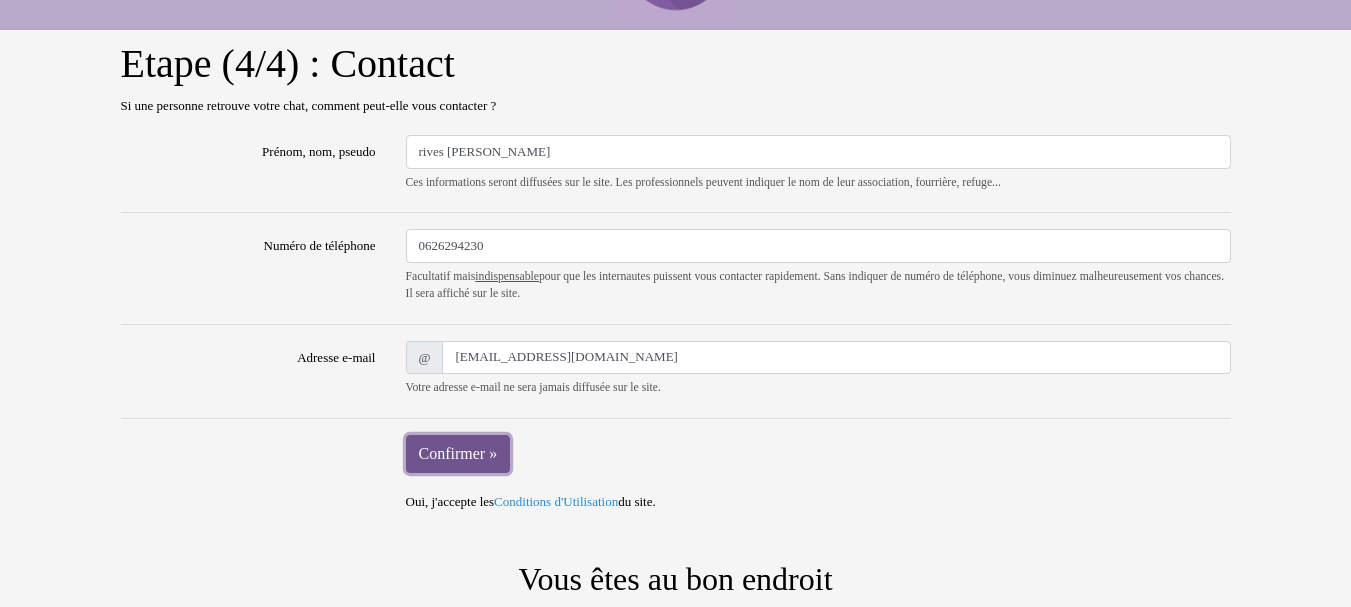 click on "Confirmer »" at bounding box center [458, 454] 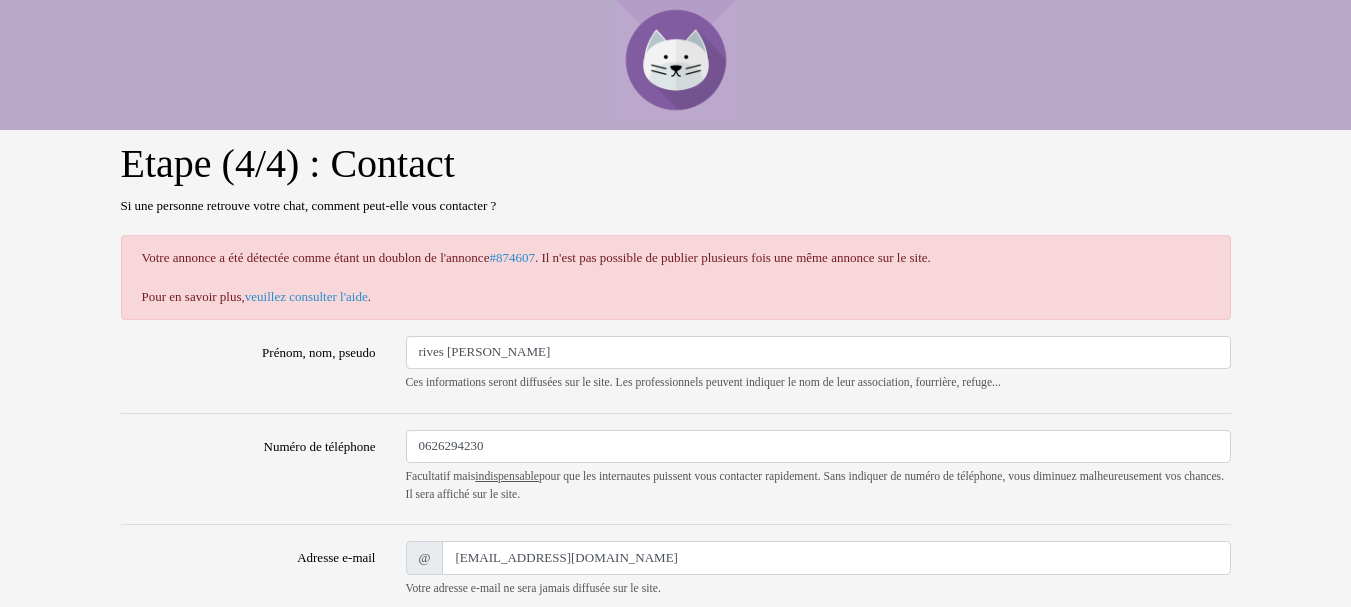 scroll, scrollTop: 0, scrollLeft: 0, axis: both 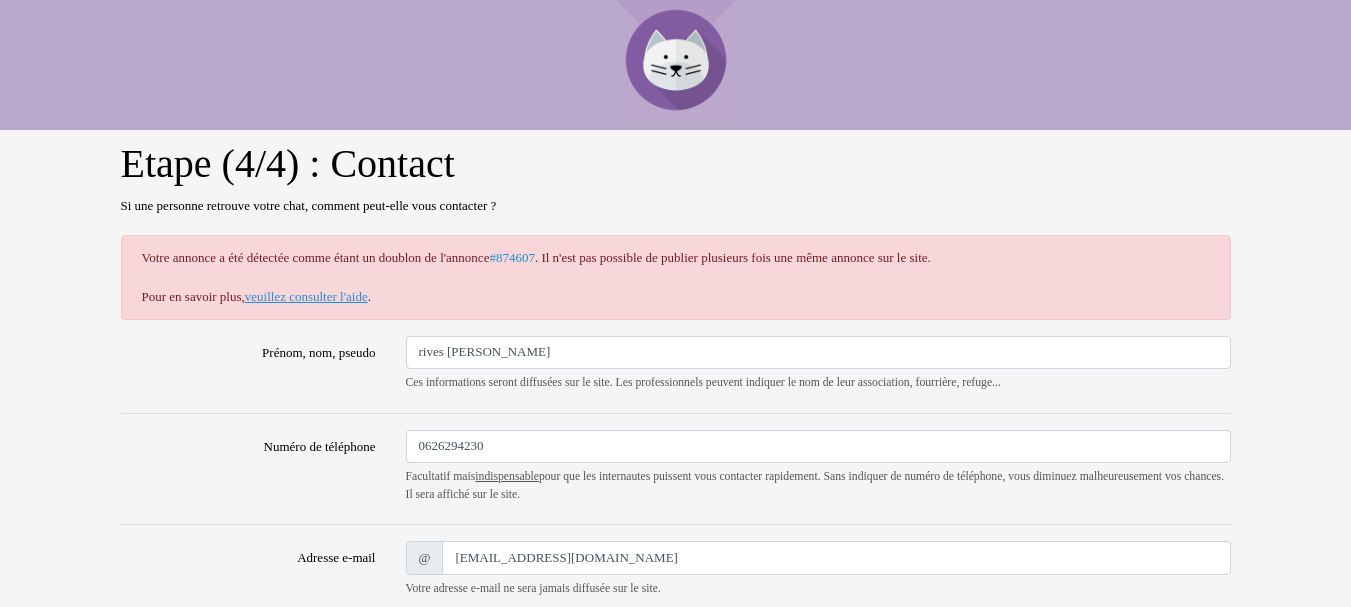 click on "veuillez consulter l'aide" at bounding box center (306, 296) 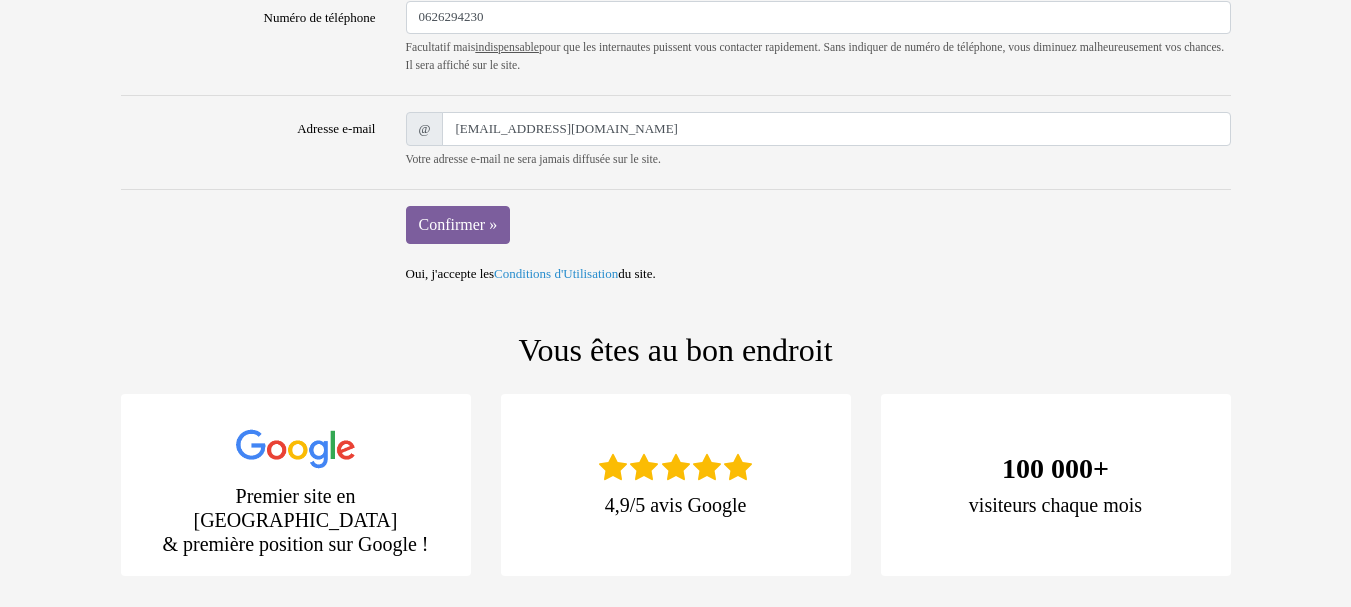 scroll, scrollTop: 430, scrollLeft: 0, axis: vertical 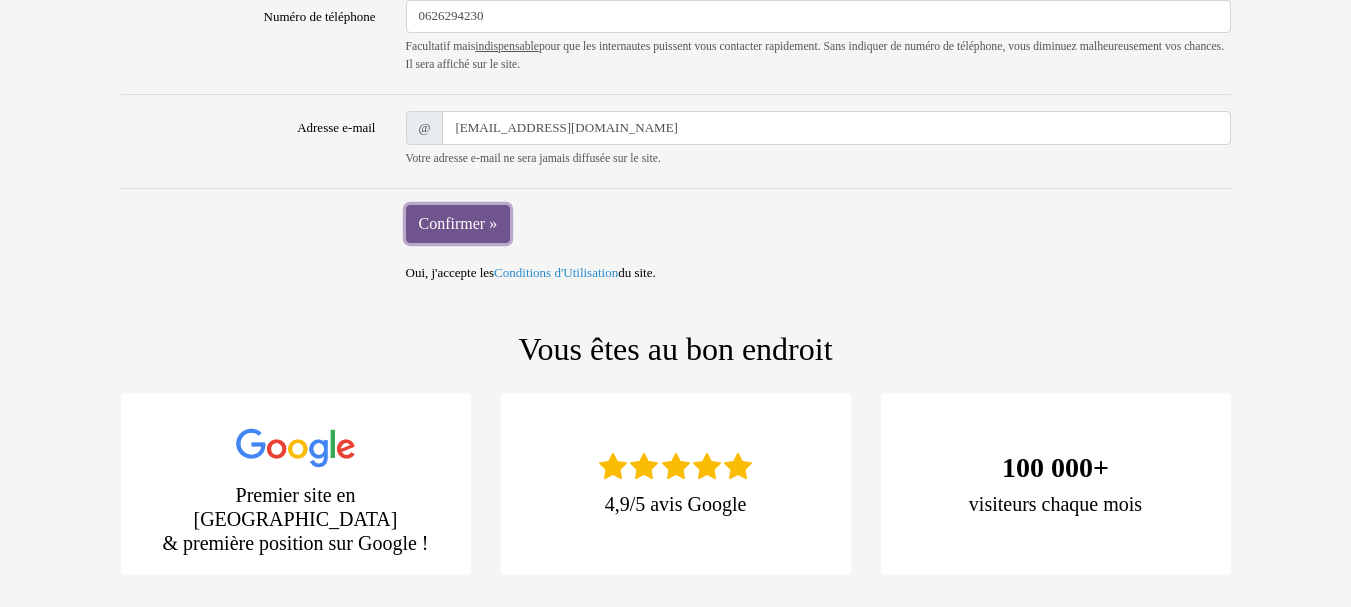 click on "Confirmer »" at bounding box center (458, 224) 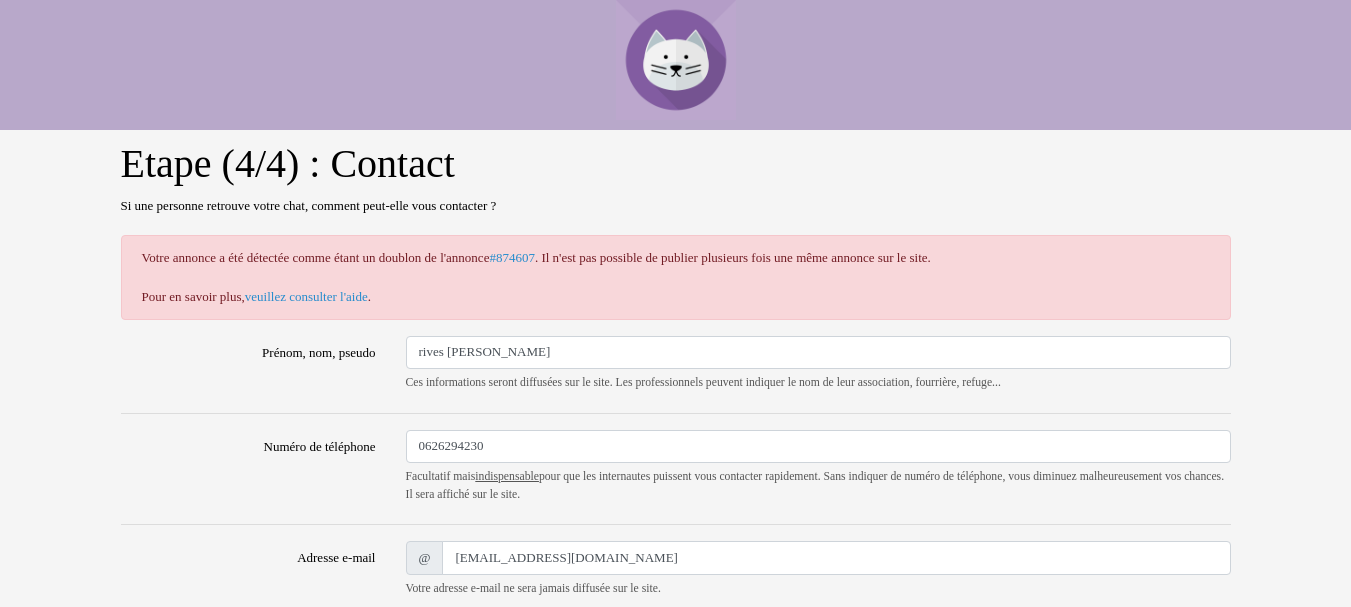 scroll, scrollTop: 0, scrollLeft: 0, axis: both 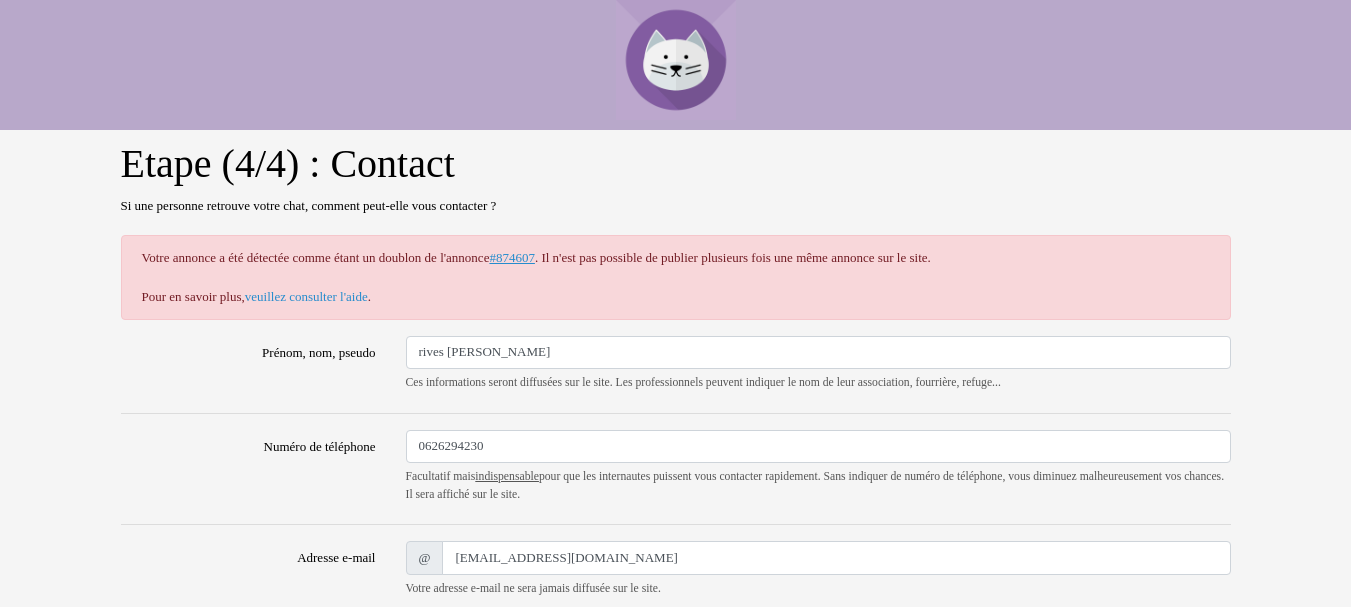 click on "#874607" at bounding box center [512, 257] 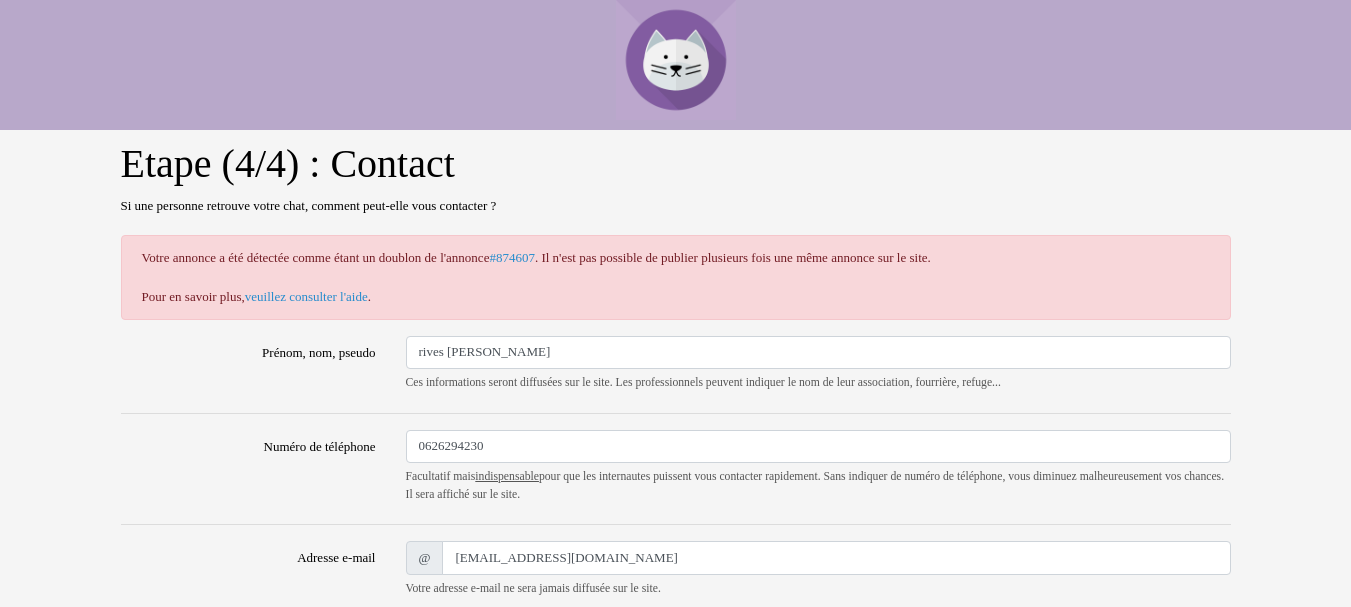 scroll, scrollTop: 0, scrollLeft: 0, axis: both 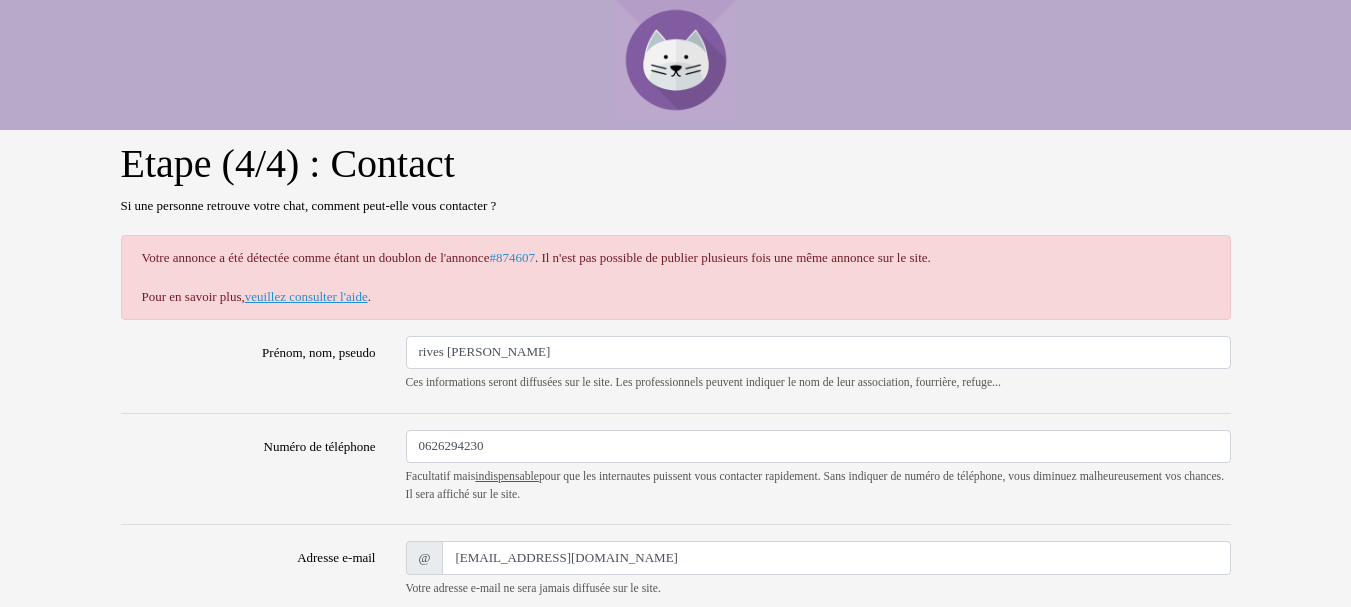 click on "veuillez consulter l'aide" at bounding box center (306, 296) 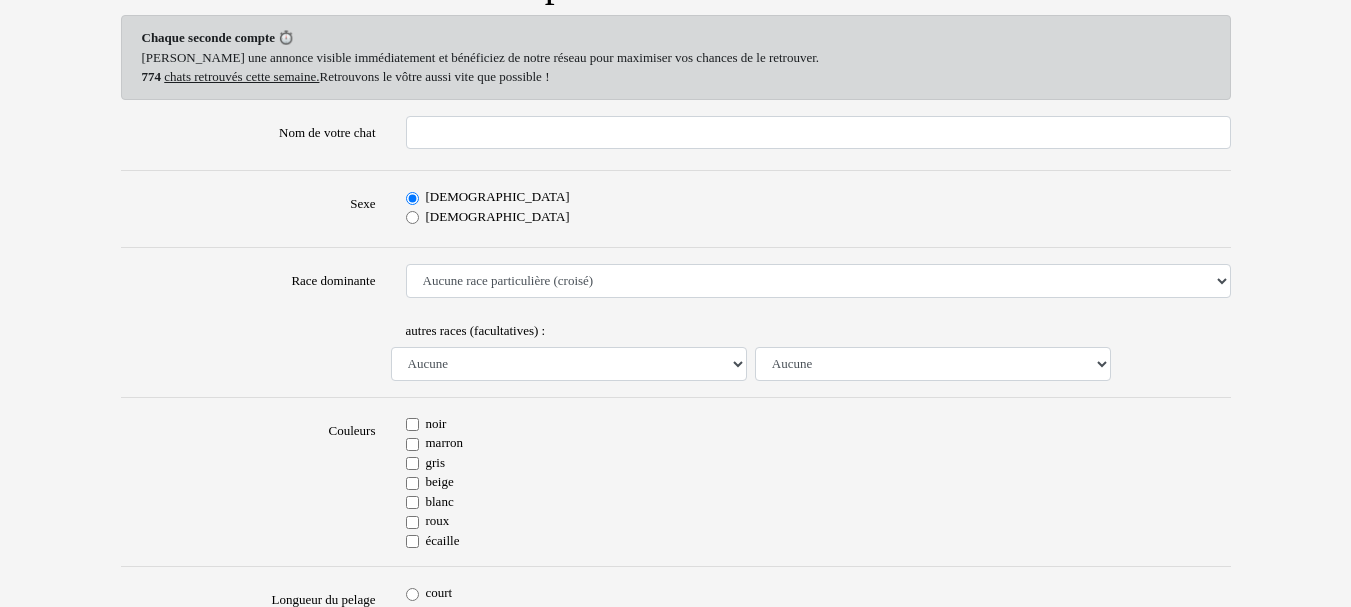 scroll, scrollTop: 0, scrollLeft: 0, axis: both 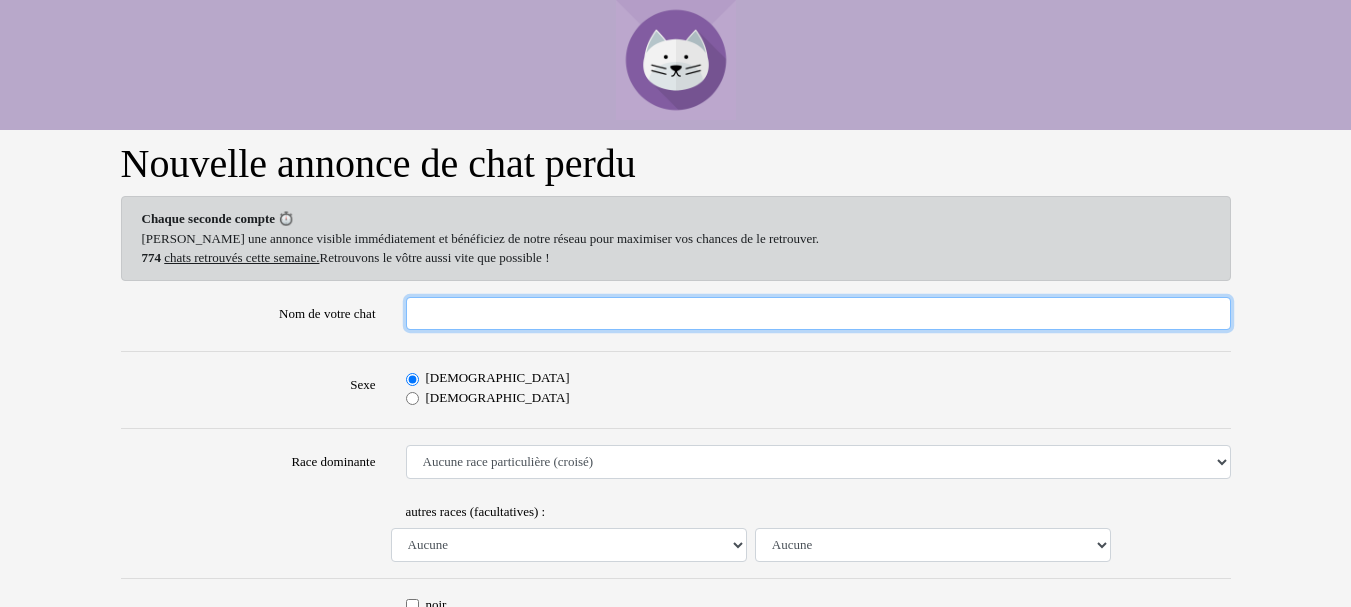 click on "Nom de votre chat" at bounding box center (818, 314) 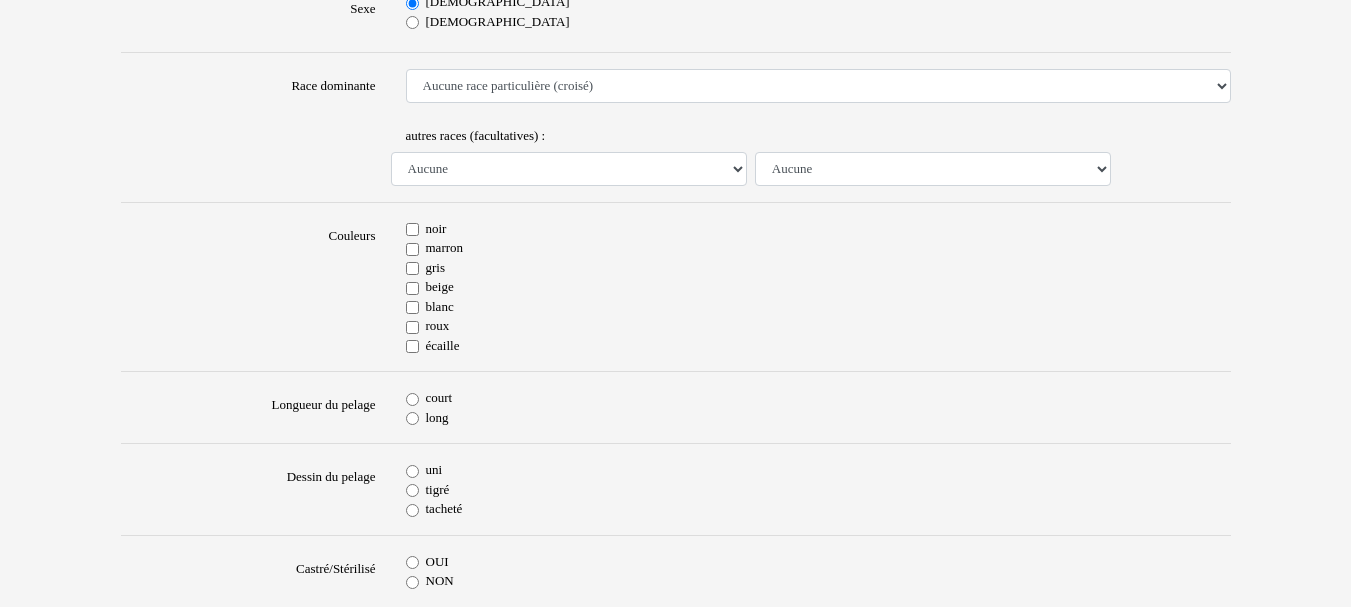 scroll, scrollTop: 400, scrollLeft: 0, axis: vertical 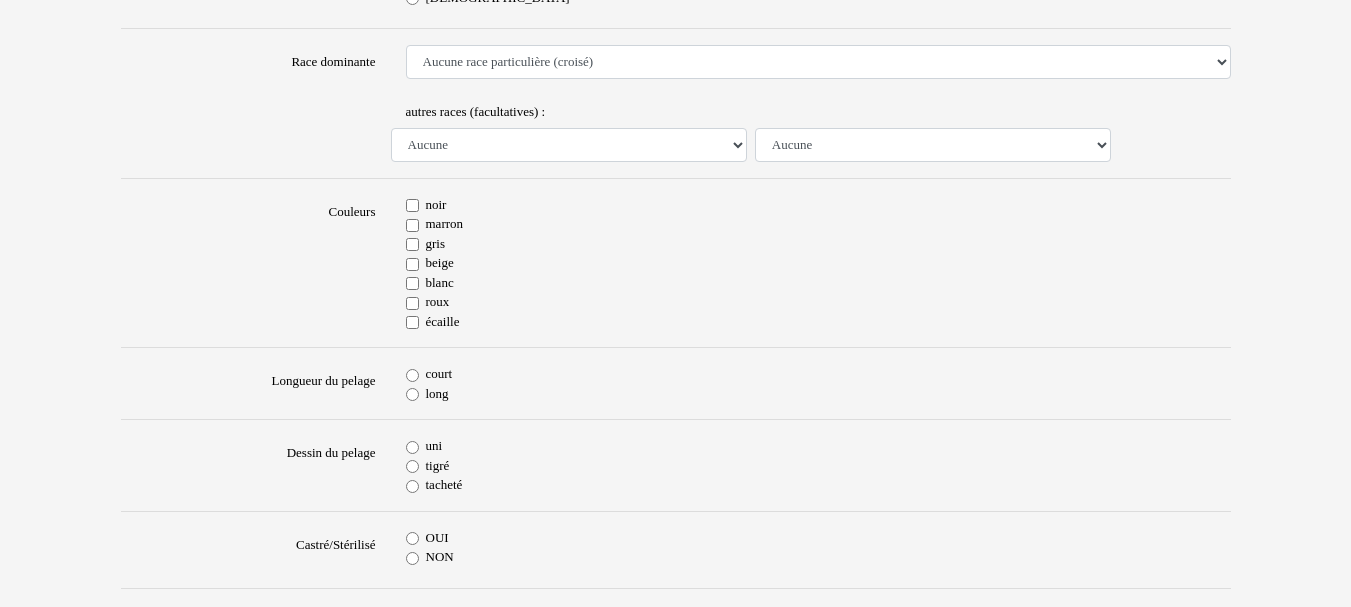 type on "spirou" 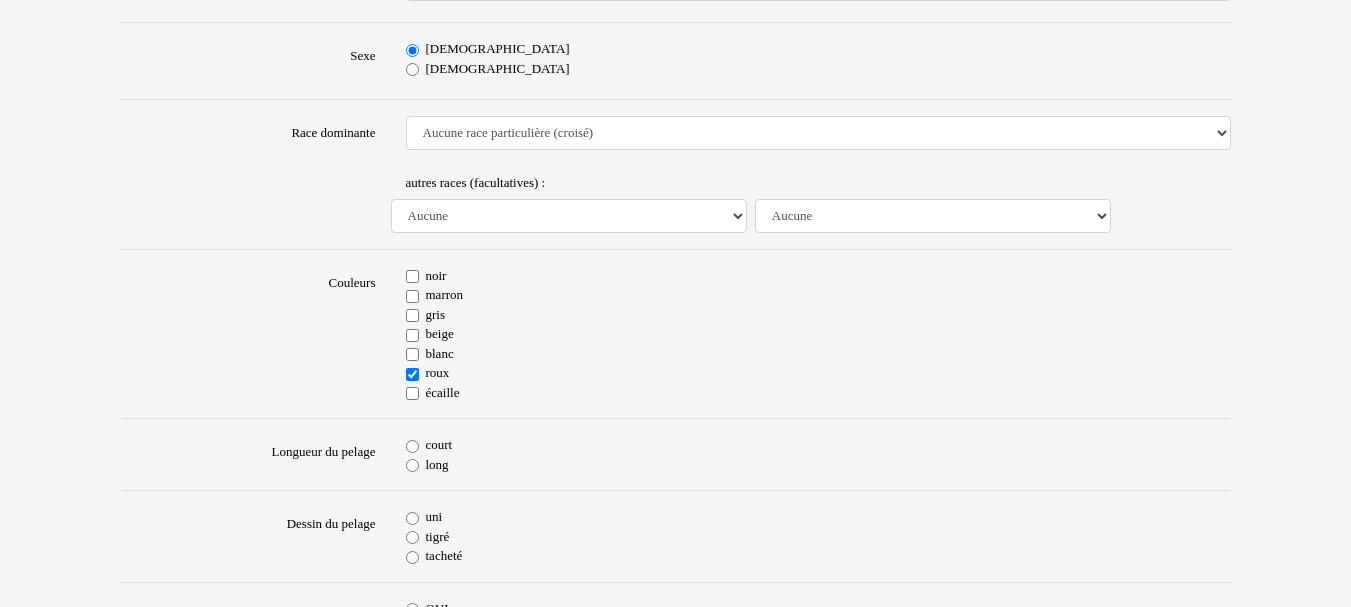 scroll, scrollTop: 300, scrollLeft: 0, axis: vertical 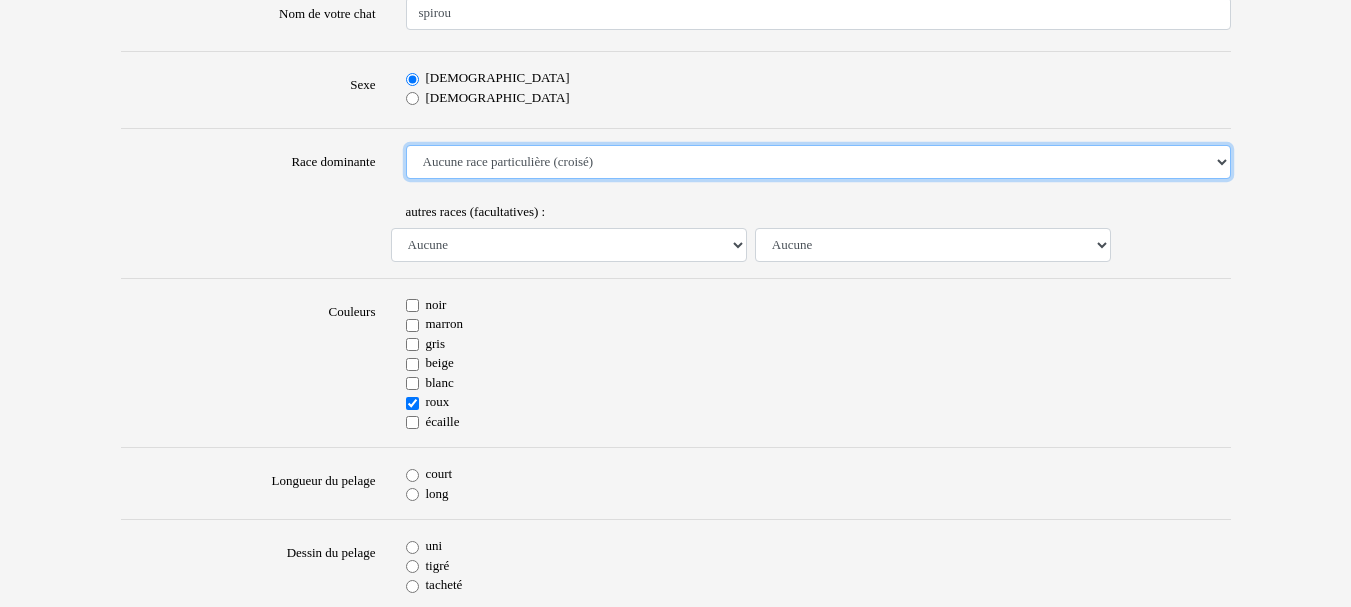 click on "Aucune race particulière (croisé)
Abyssin Américain à poil dur American Bobtail American Shorthair Angora Turc Balinais Bengal Bleu Russe Bombay British Shorthair Burmese Chartreux Chat de gouttière Chat des bois Norvégiens Chat du [GEOGRAPHIC_DATA] Chat sacré de [GEOGRAPHIC_DATA] Commun [PERSON_NAME] [PERSON_NAME] Européen Exotic Shorthair Himalayan Korat [US_STATE] [PERSON_NAME] Mandarin Norvégien Ocicat Oriental Persan Ragdoll [PERSON_NAME] Scottish Fold Siamois Sibérien Somali Sphynx" at bounding box center [818, 162] 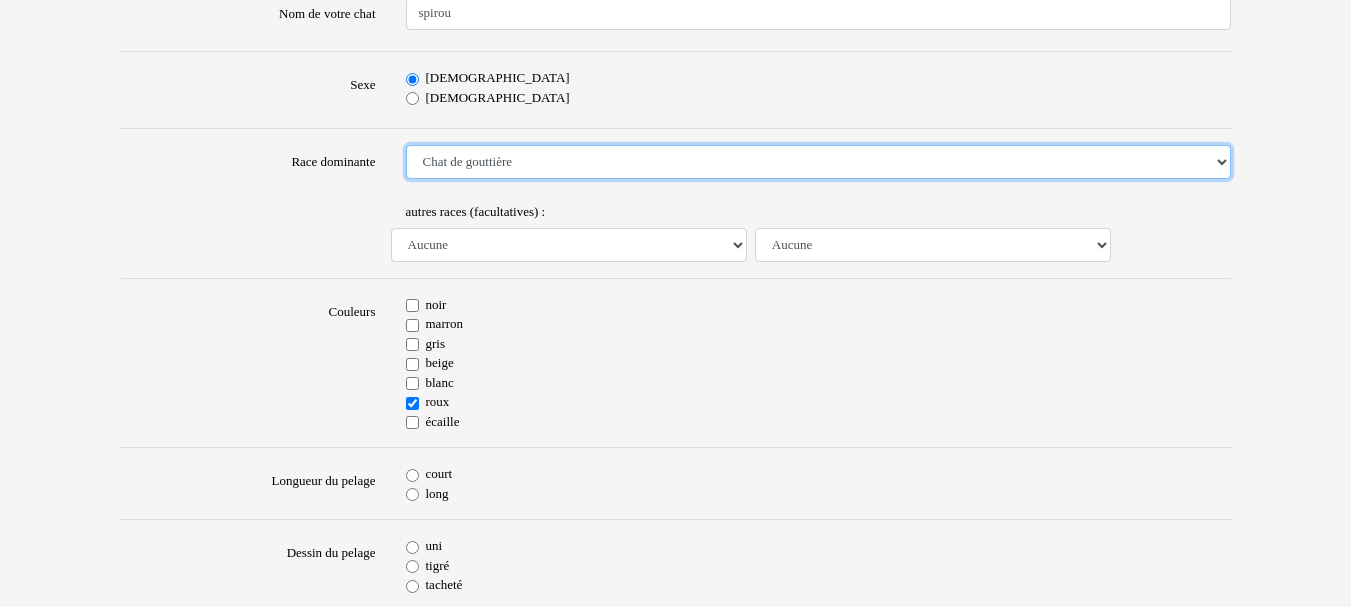 click on "Aucune race particulière (croisé)
Abyssin Américain à poil dur American Bobtail American Shorthair Angora Turc Balinais Bengal Bleu Russe Bombay British Shorthair Burmese Chartreux Chat de gouttière Chat des bois Norvégiens Chat du [GEOGRAPHIC_DATA] Chat sacré de [GEOGRAPHIC_DATA] Commun [PERSON_NAME] [PERSON_NAME] Européen Exotic Shorthair Himalayan Korat [US_STATE] [PERSON_NAME] Mandarin Norvégien Ocicat Oriental Persan Ragdoll [PERSON_NAME] Scottish Fold Siamois Sibérien Somali Sphynx" at bounding box center [818, 162] 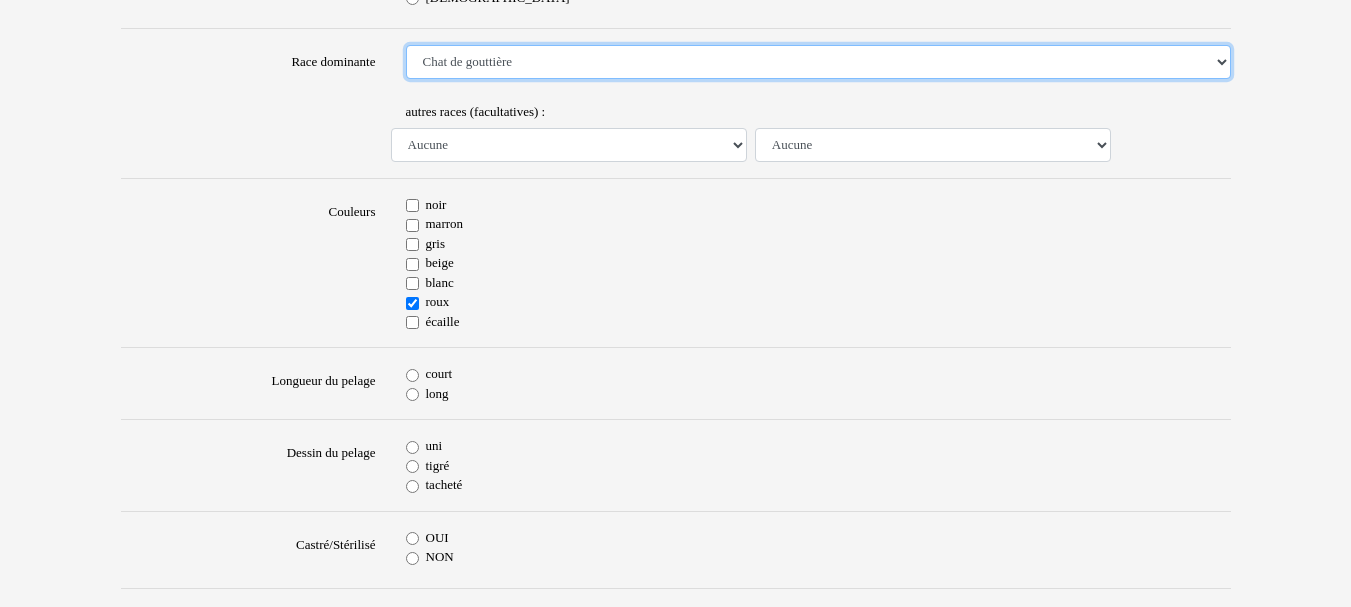 scroll, scrollTop: 500, scrollLeft: 0, axis: vertical 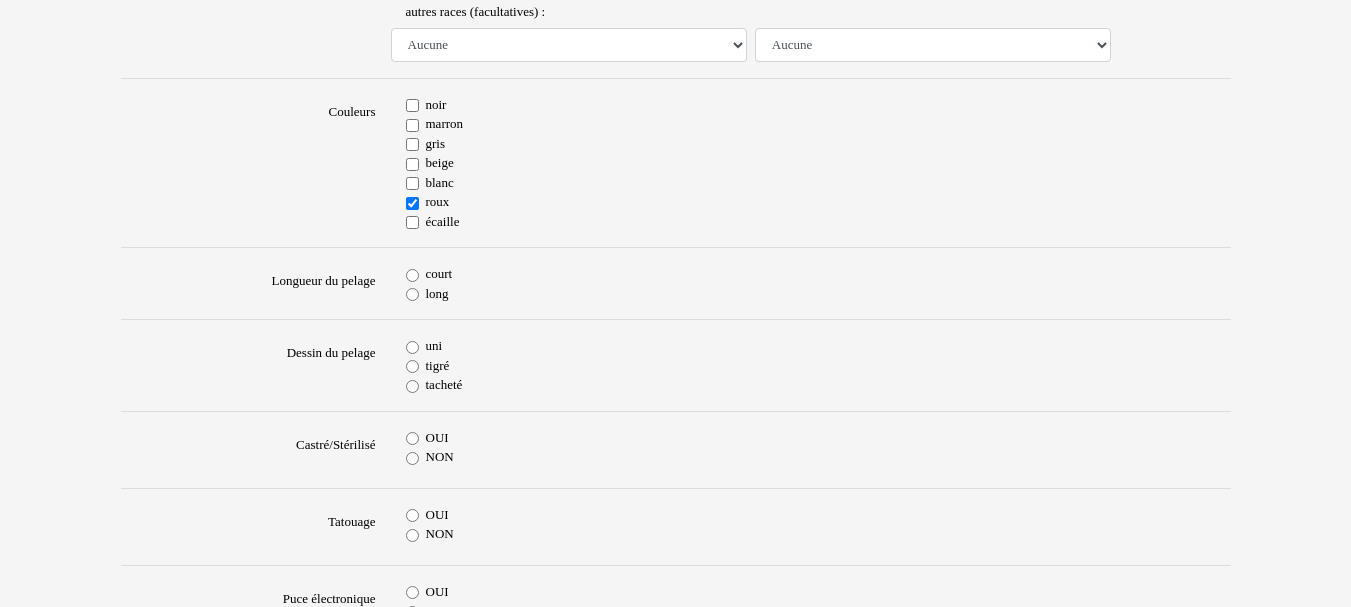 click on "court" at bounding box center [412, 275] 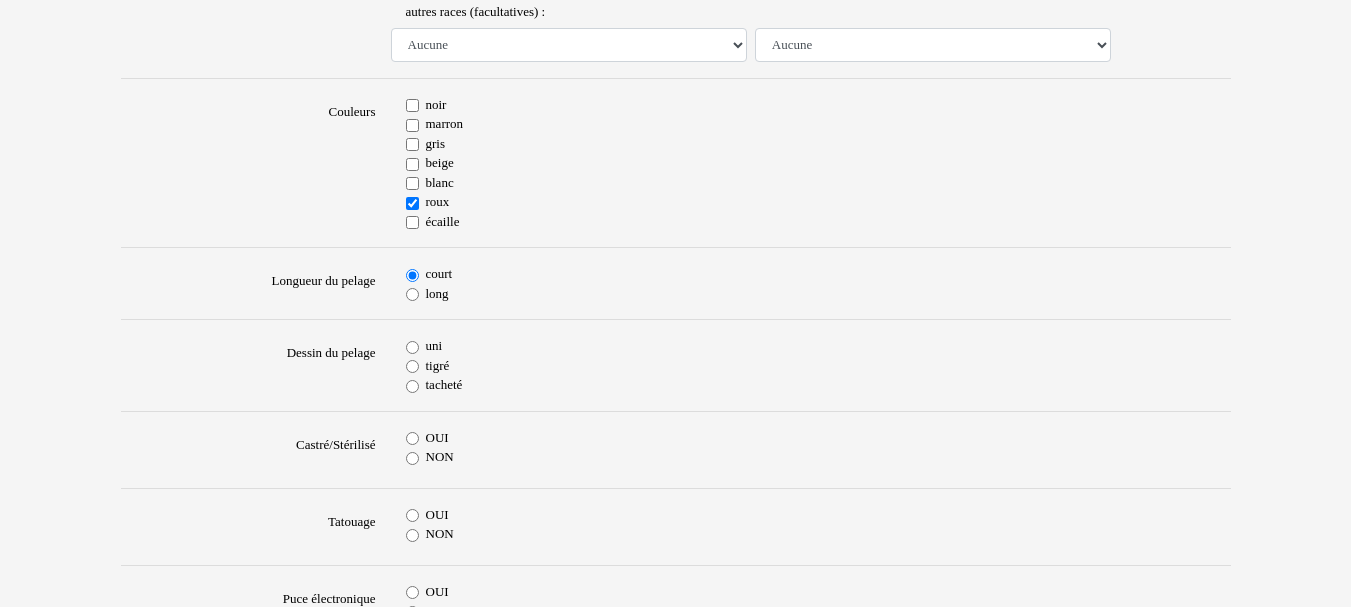 click on "uni
tigré
tacheté" at bounding box center (818, 365) 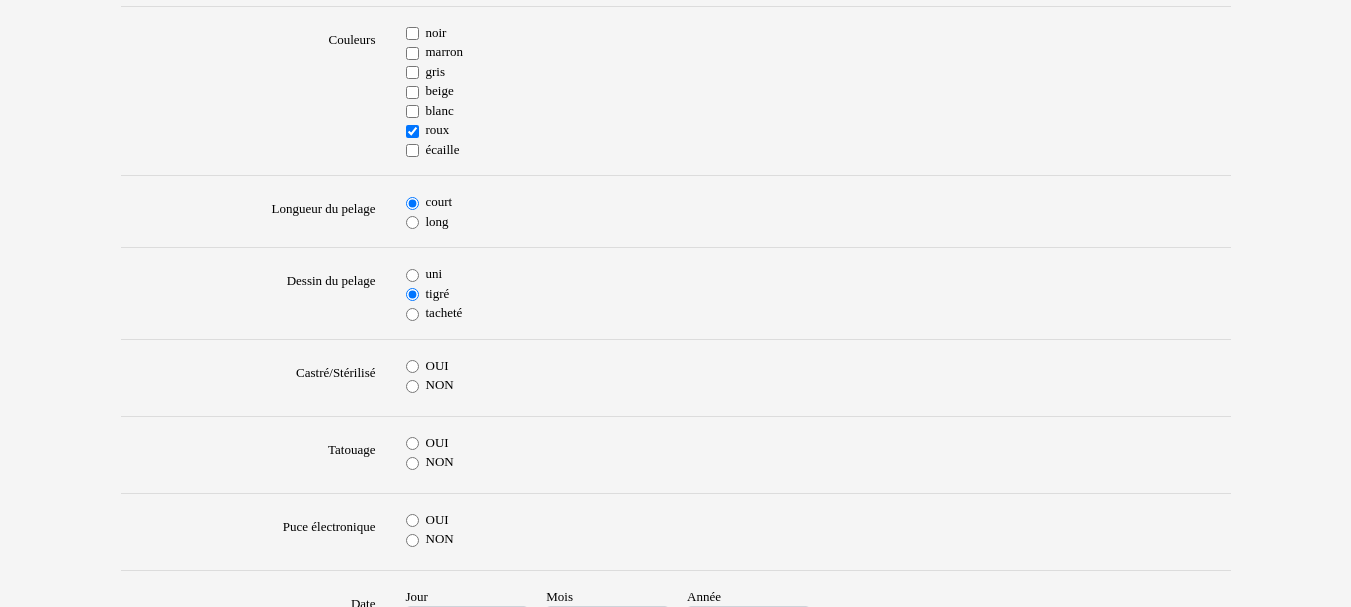 scroll, scrollTop: 700, scrollLeft: 0, axis: vertical 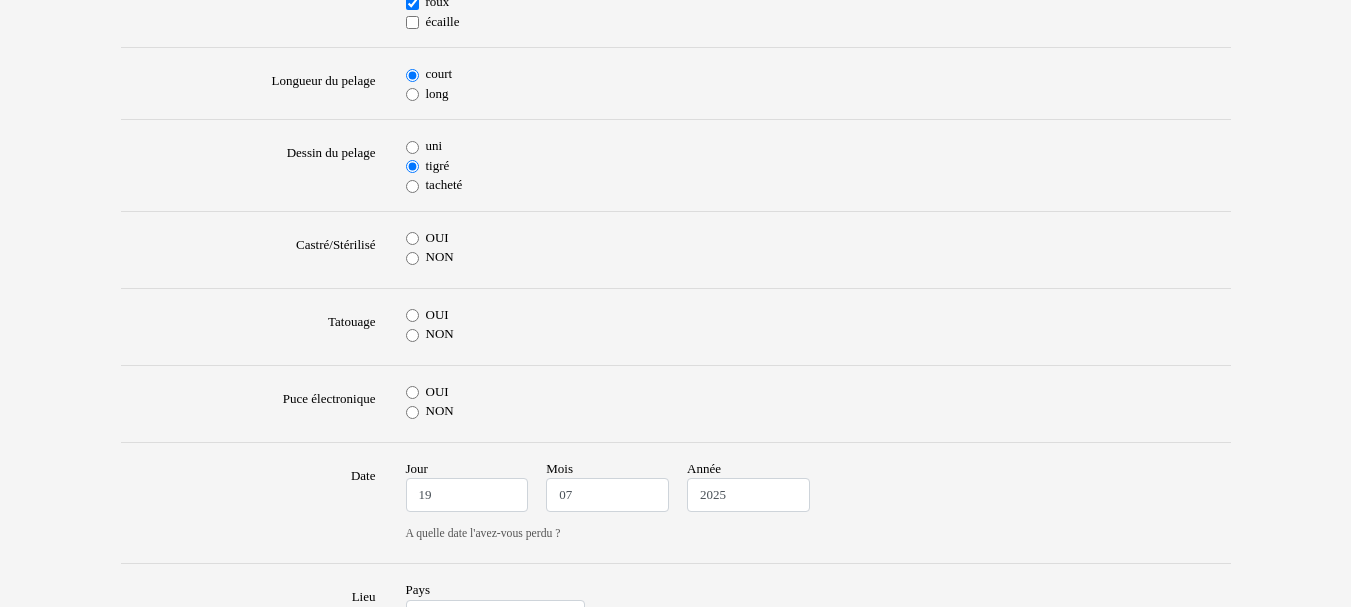 click on "NON" at bounding box center [818, 257] 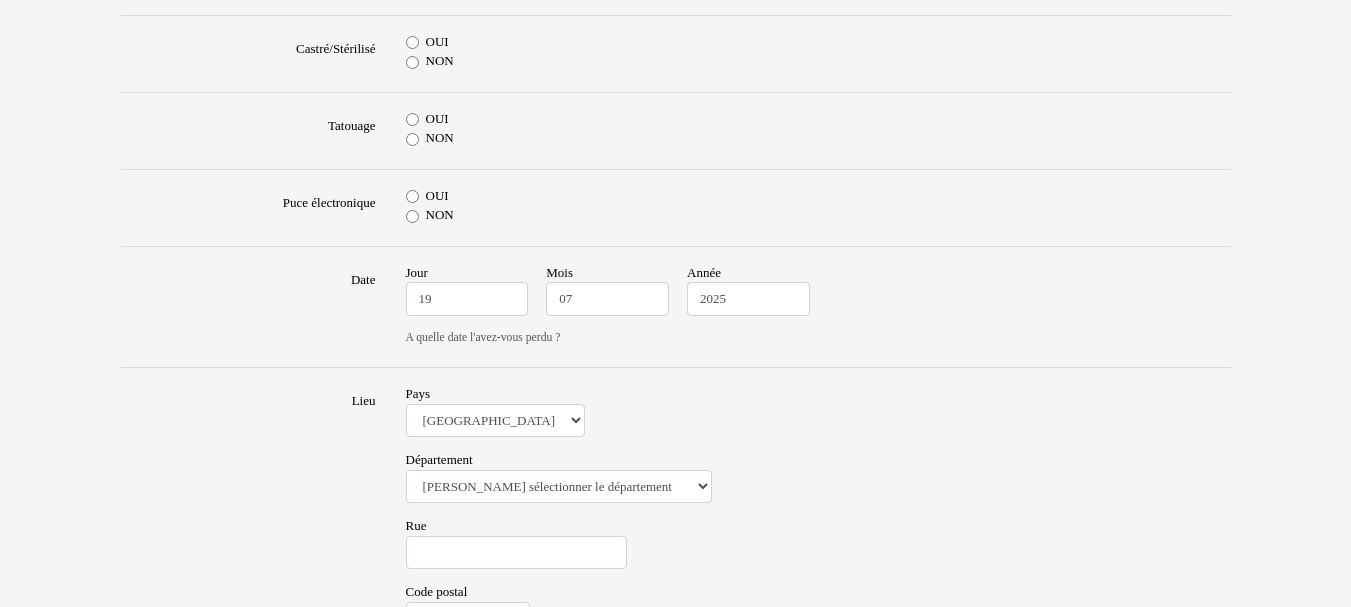 scroll, scrollTop: 900, scrollLeft: 0, axis: vertical 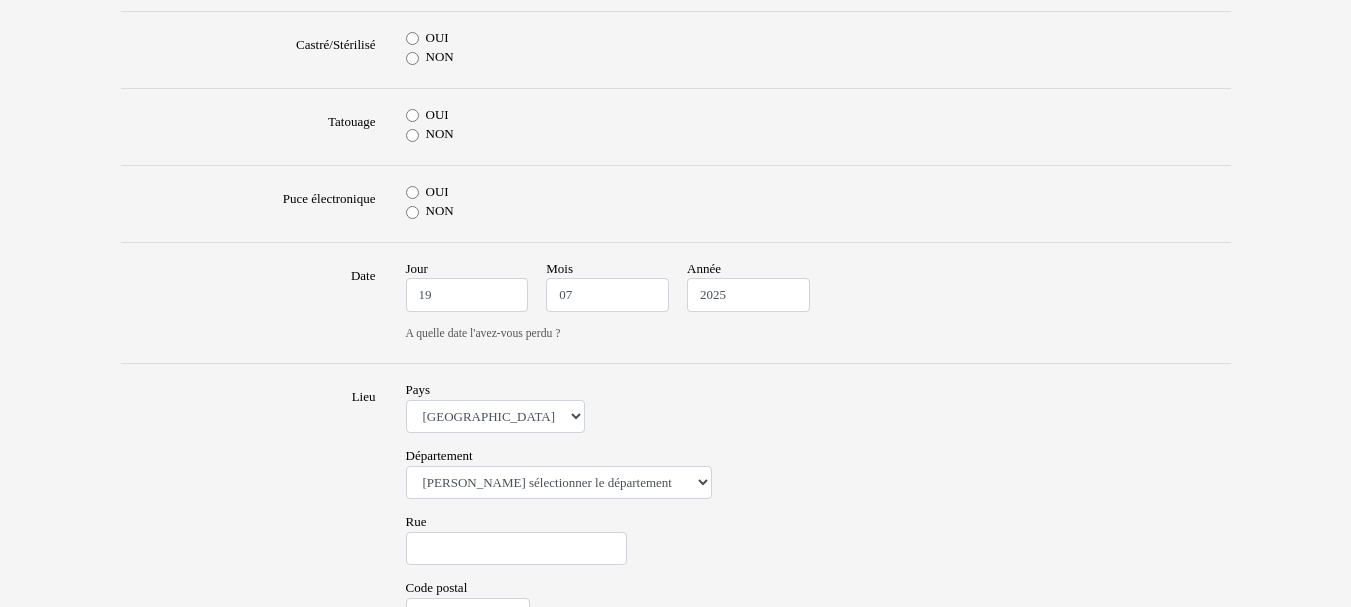 click on "NON" at bounding box center [412, 135] 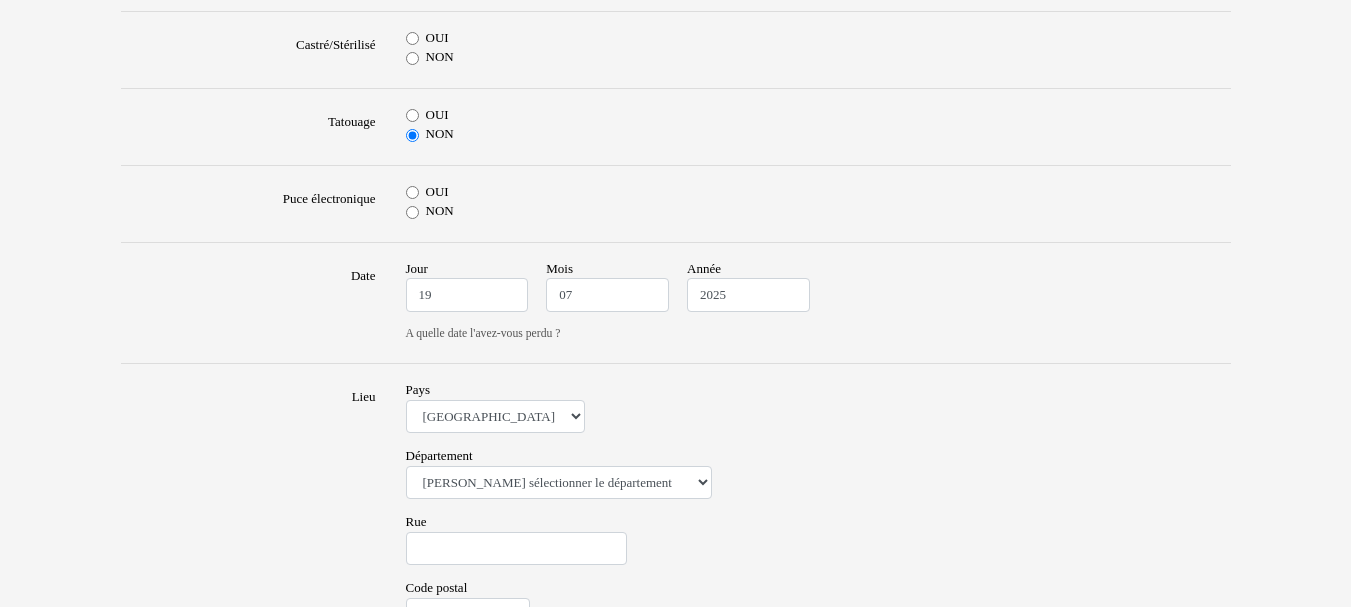 click on "OUI" at bounding box center (412, 192) 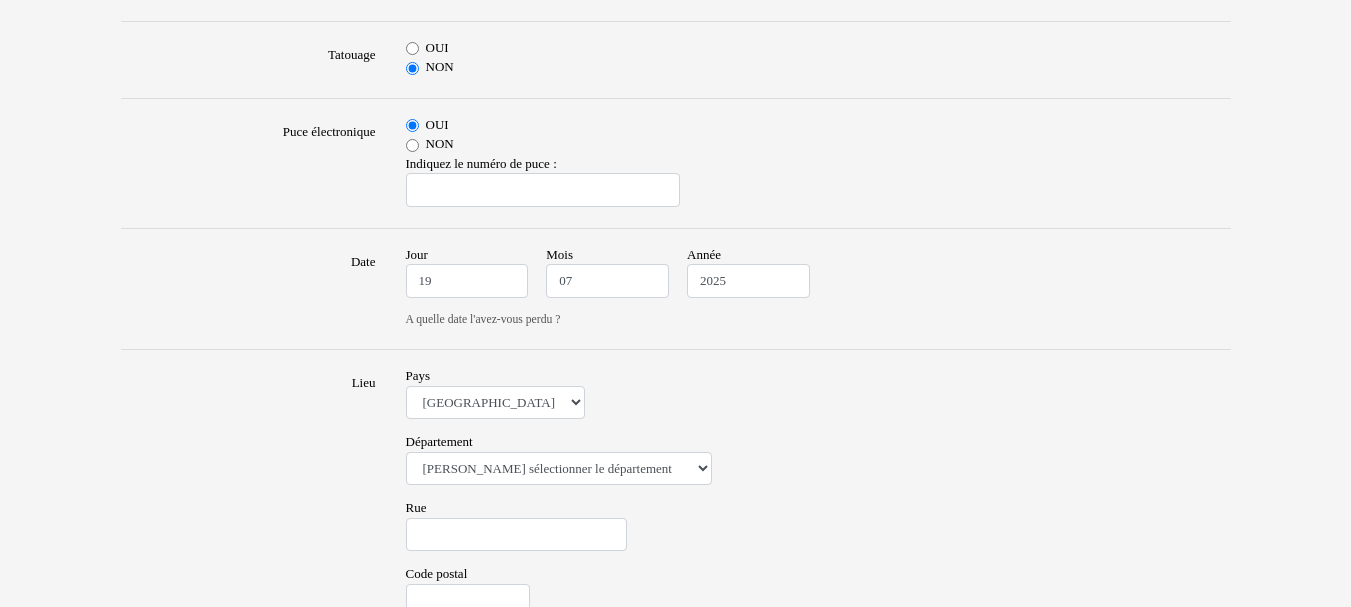 scroll, scrollTop: 1000, scrollLeft: 0, axis: vertical 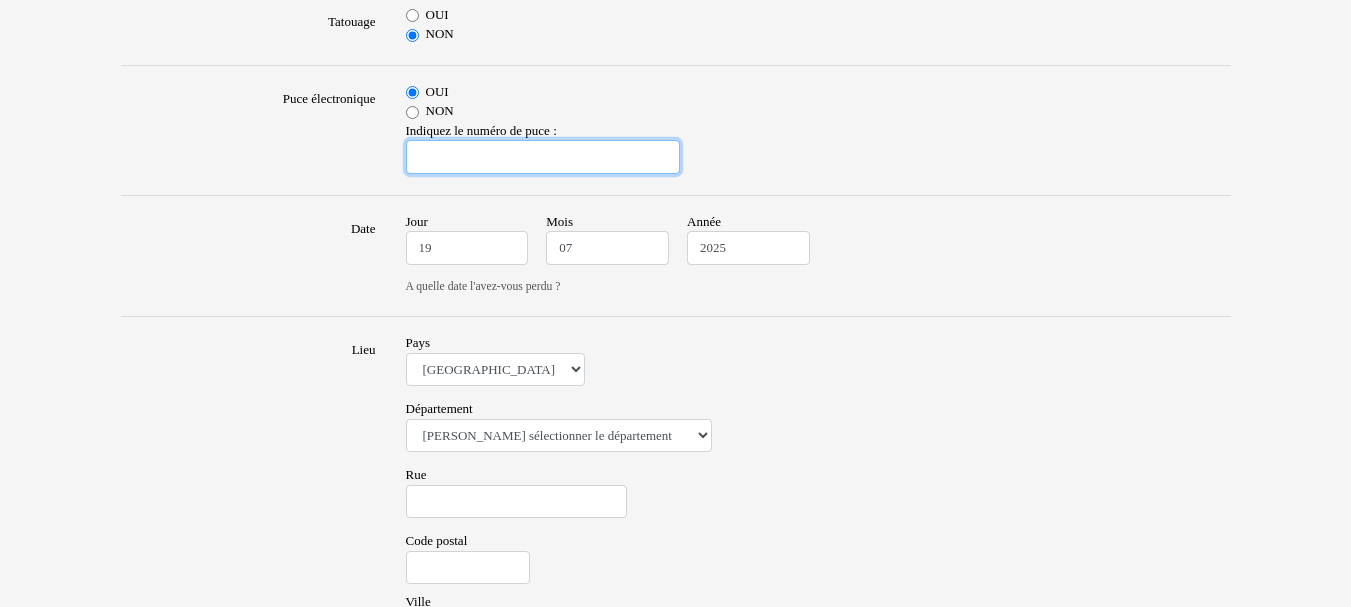 click at bounding box center (543, 157) 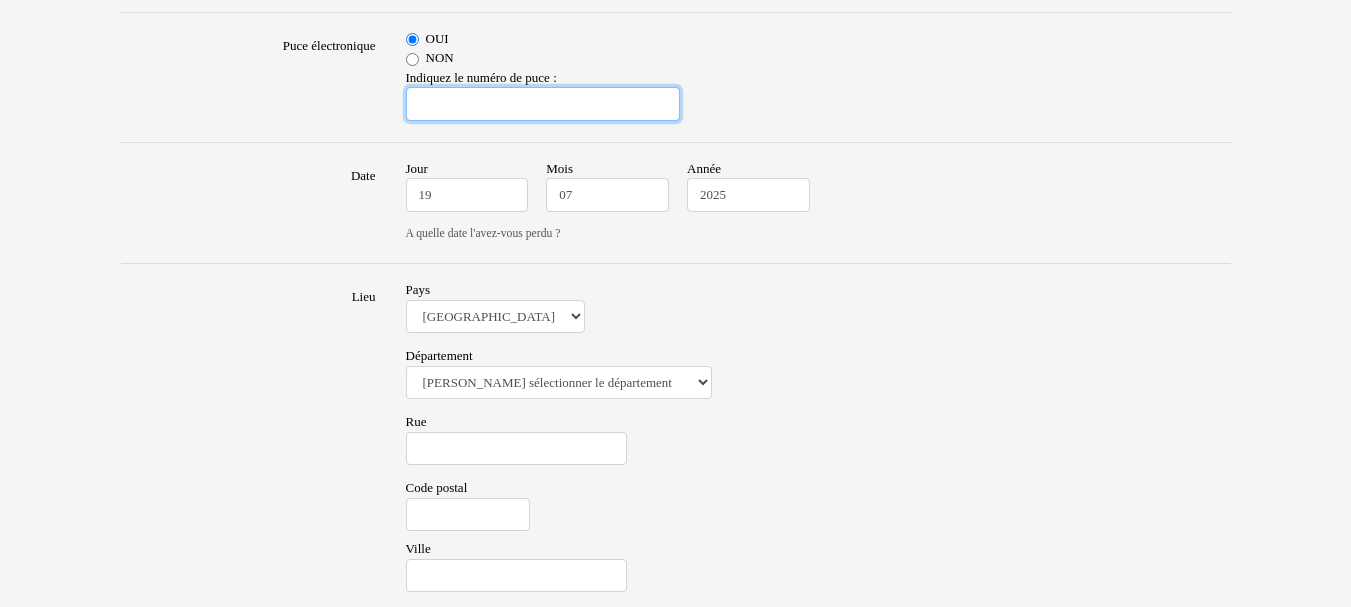 scroll, scrollTop: 961, scrollLeft: 0, axis: vertical 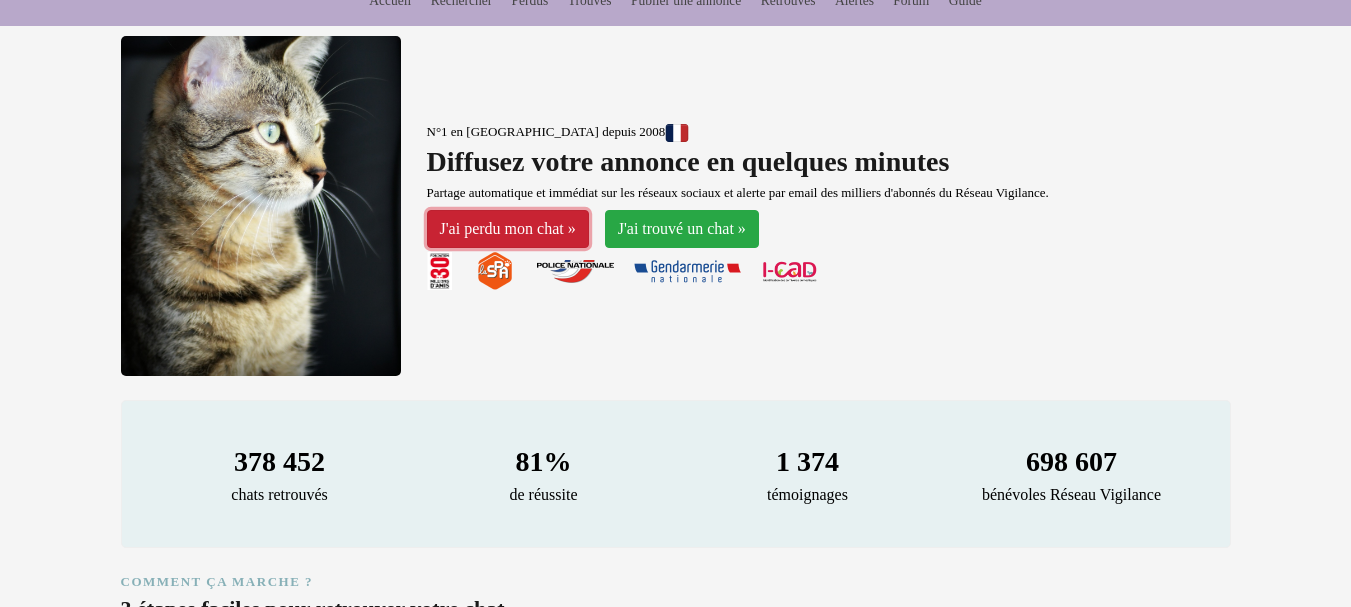 click on "J'ai perdu mon chat »" at bounding box center [508, 229] 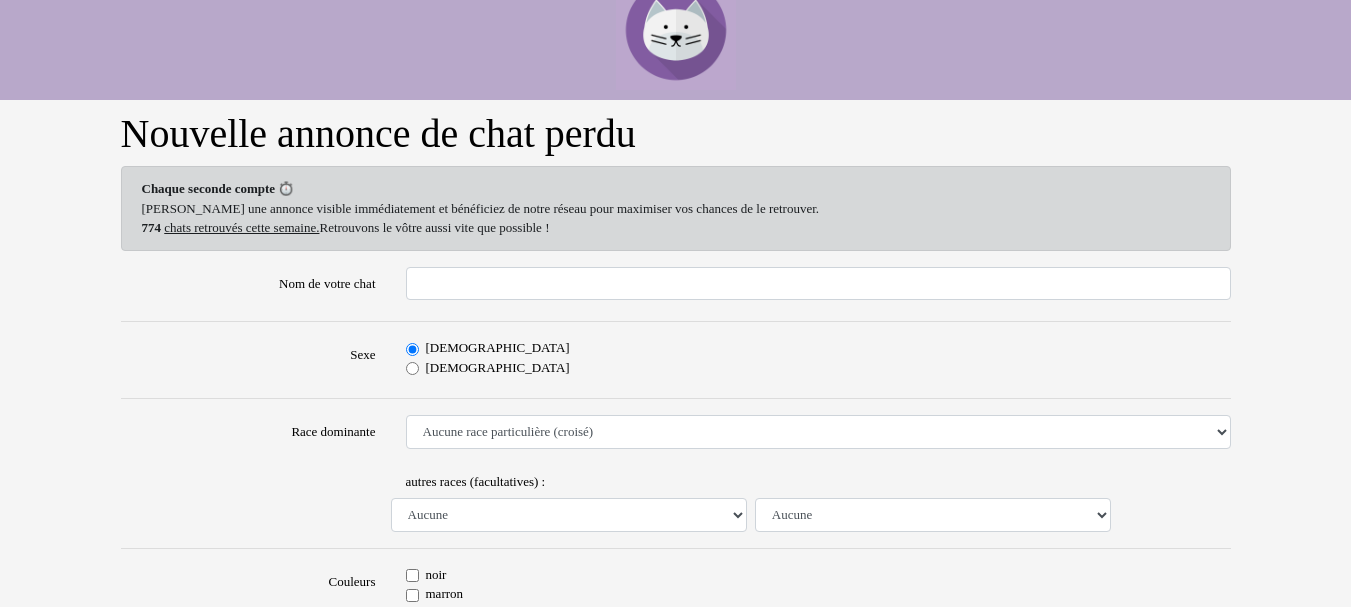 scroll, scrollTop: 0, scrollLeft: 0, axis: both 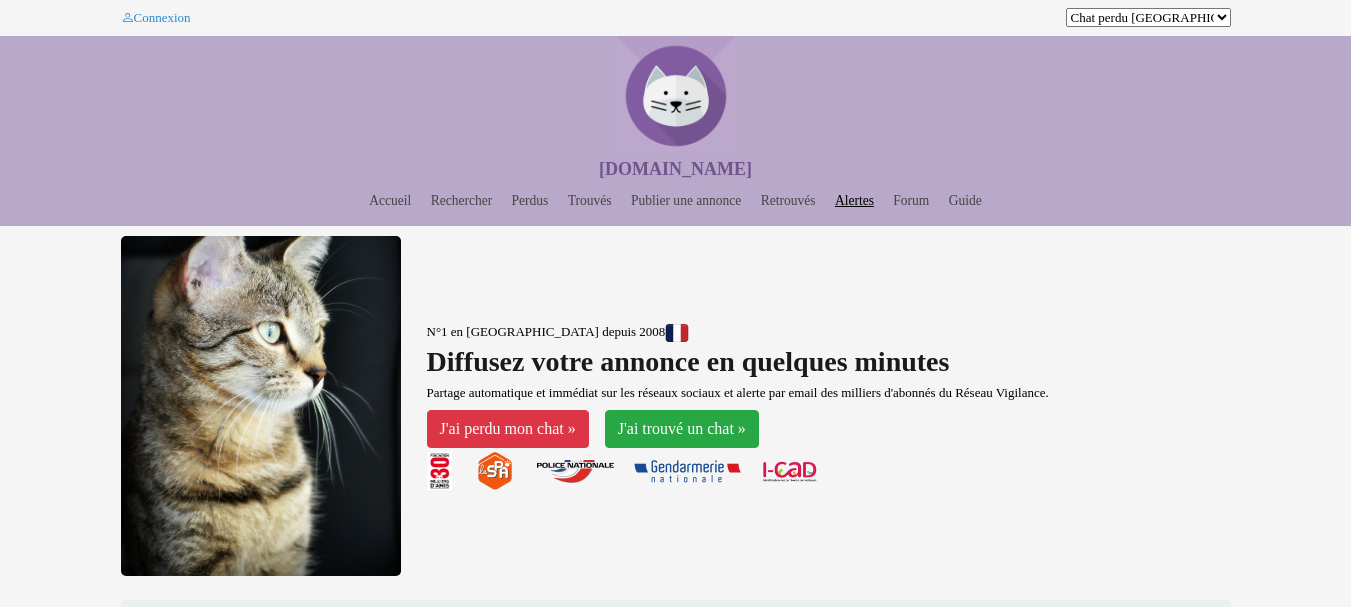click on "Alertes" at bounding box center [854, 200] 